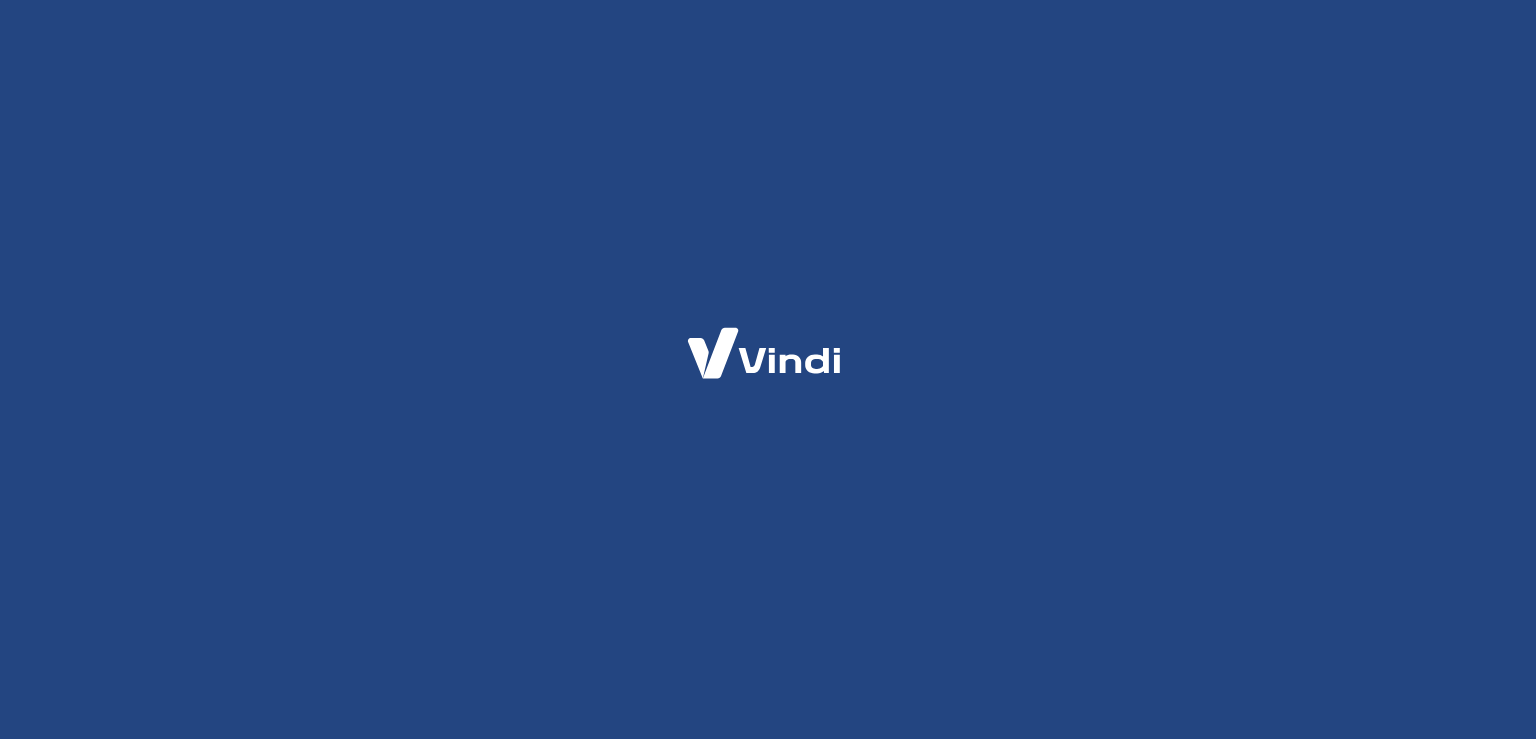 scroll, scrollTop: 0, scrollLeft: 0, axis: both 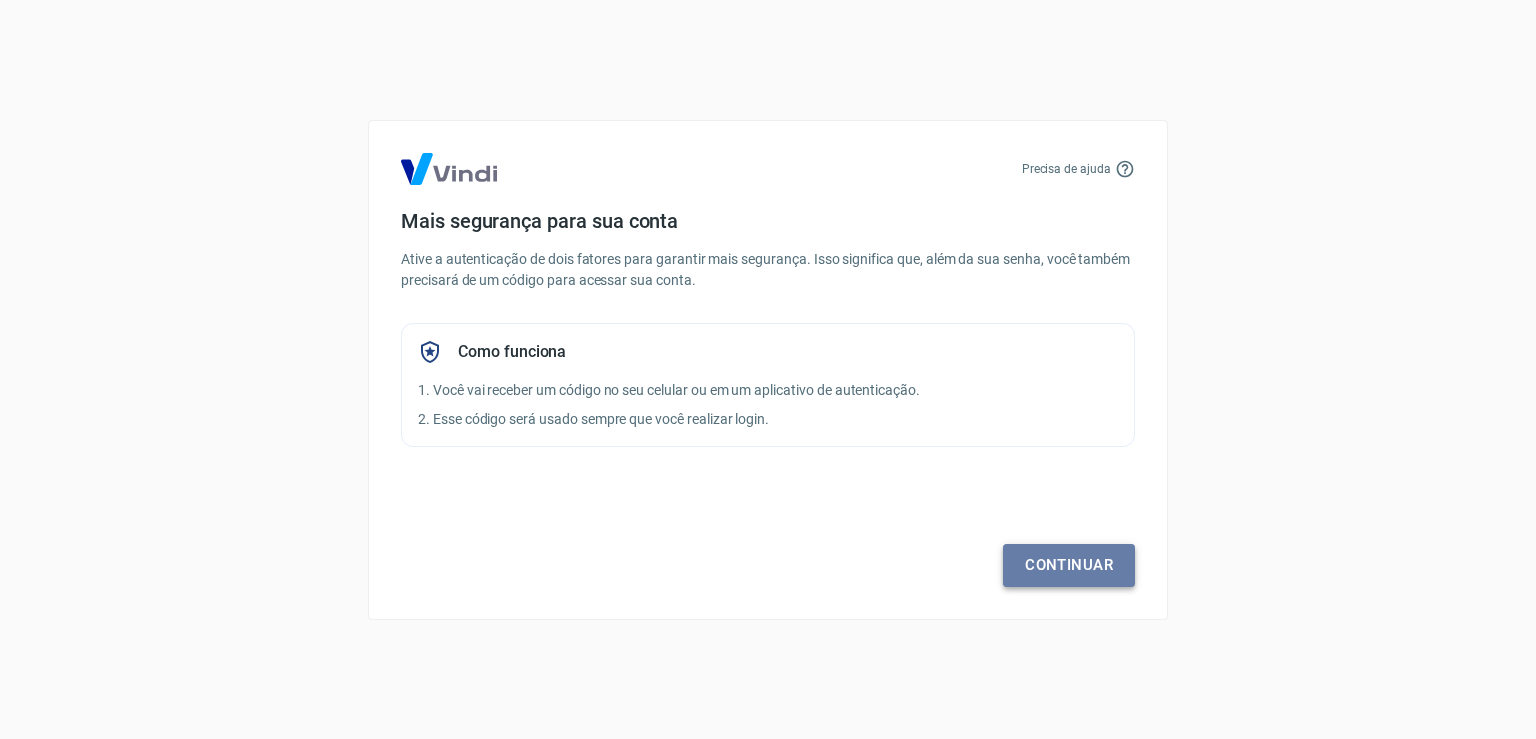 click on "Continuar" at bounding box center [1069, 565] 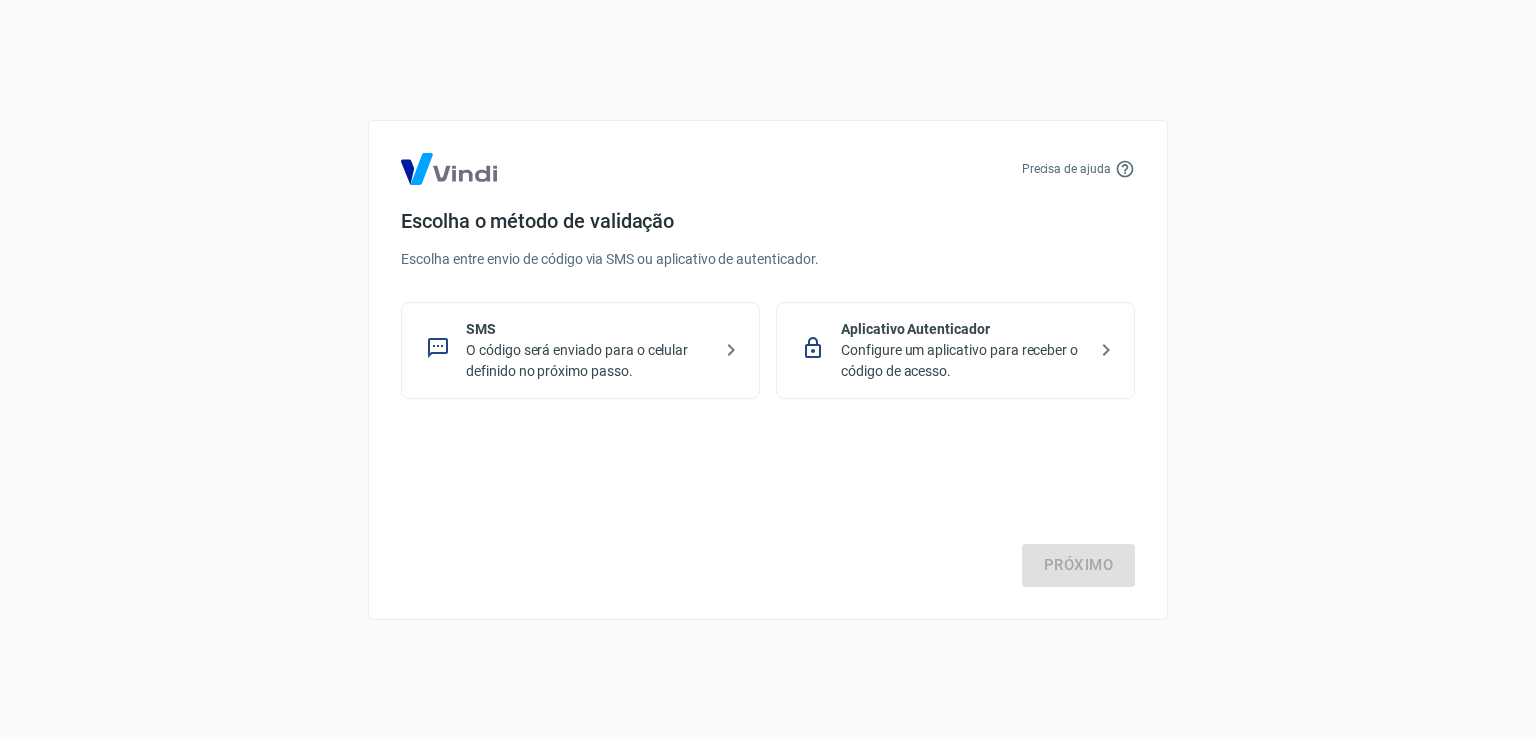 click on "Aplicativo Autenticador" at bounding box center [963, 329] 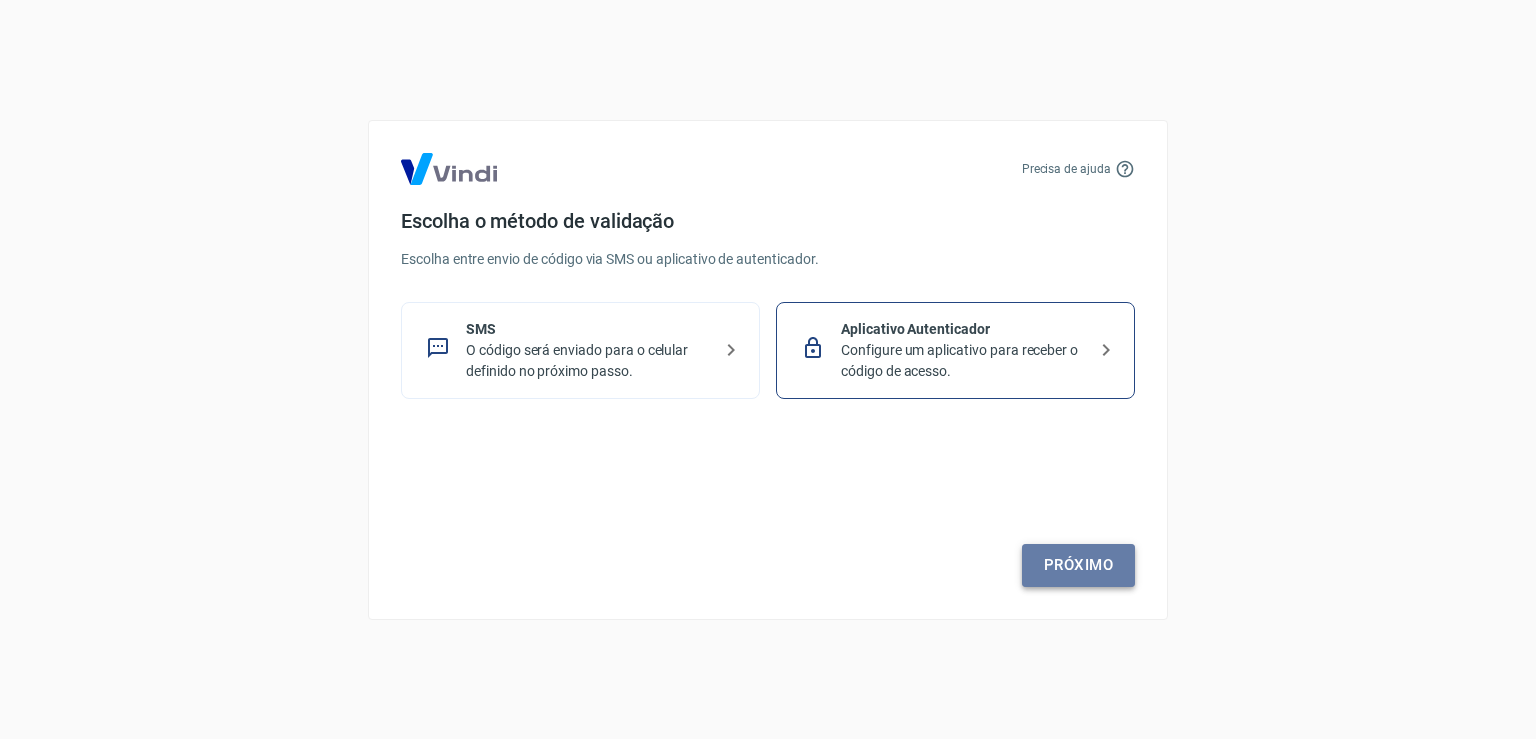 click on "Próximo" at bounding box center (1078, 565) 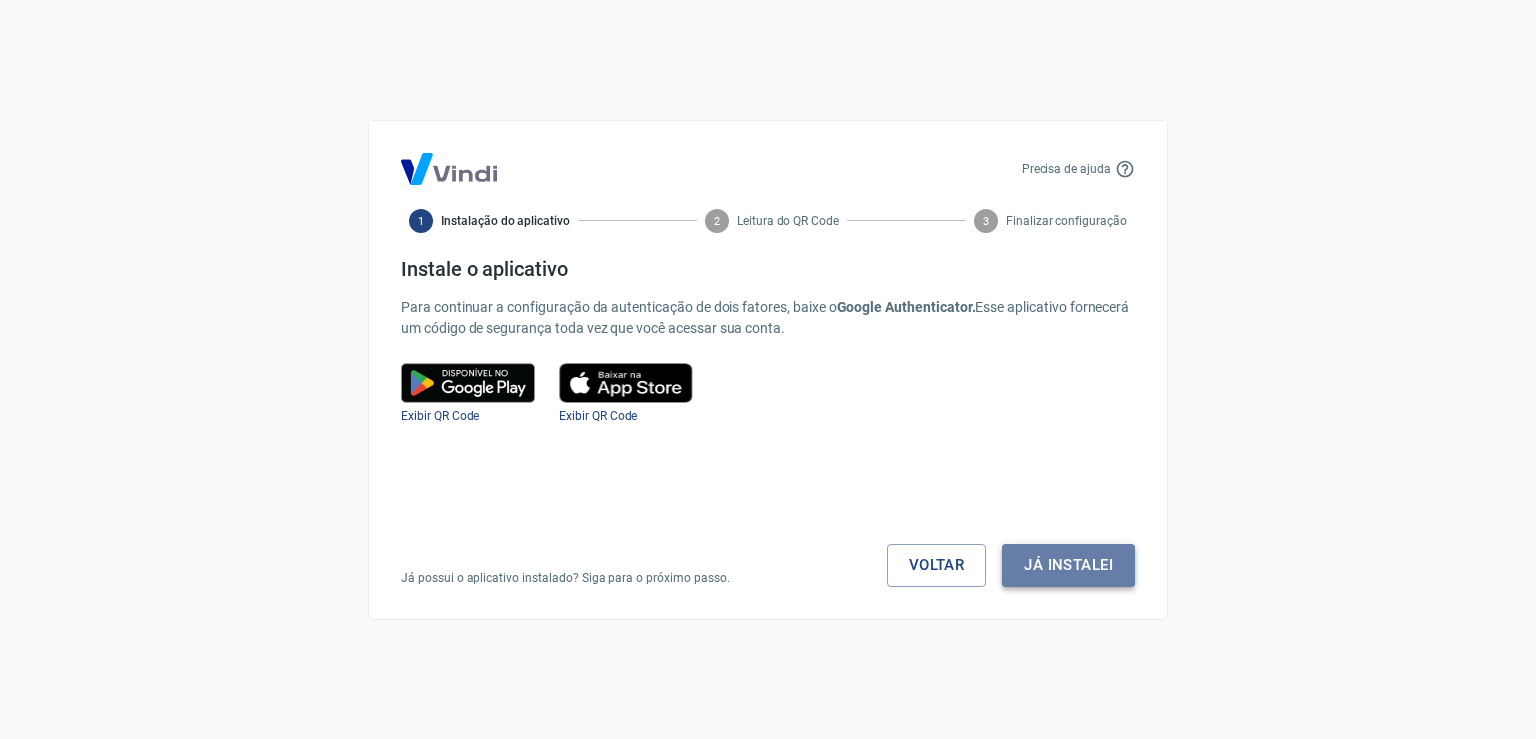 click on "Já instalei" at bounding box center [1068, 565] 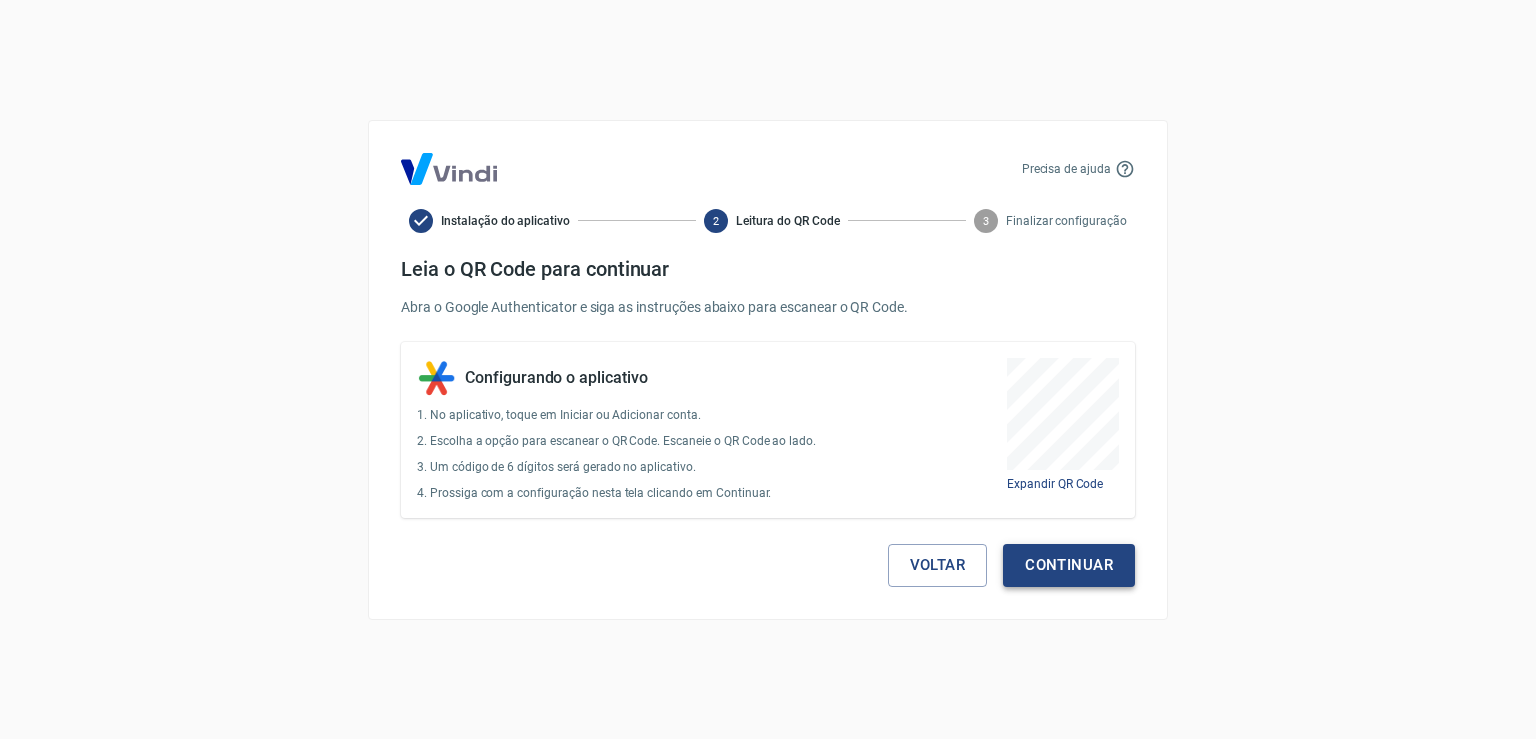 click on "Continuar" at bounding box center [1069, 565] 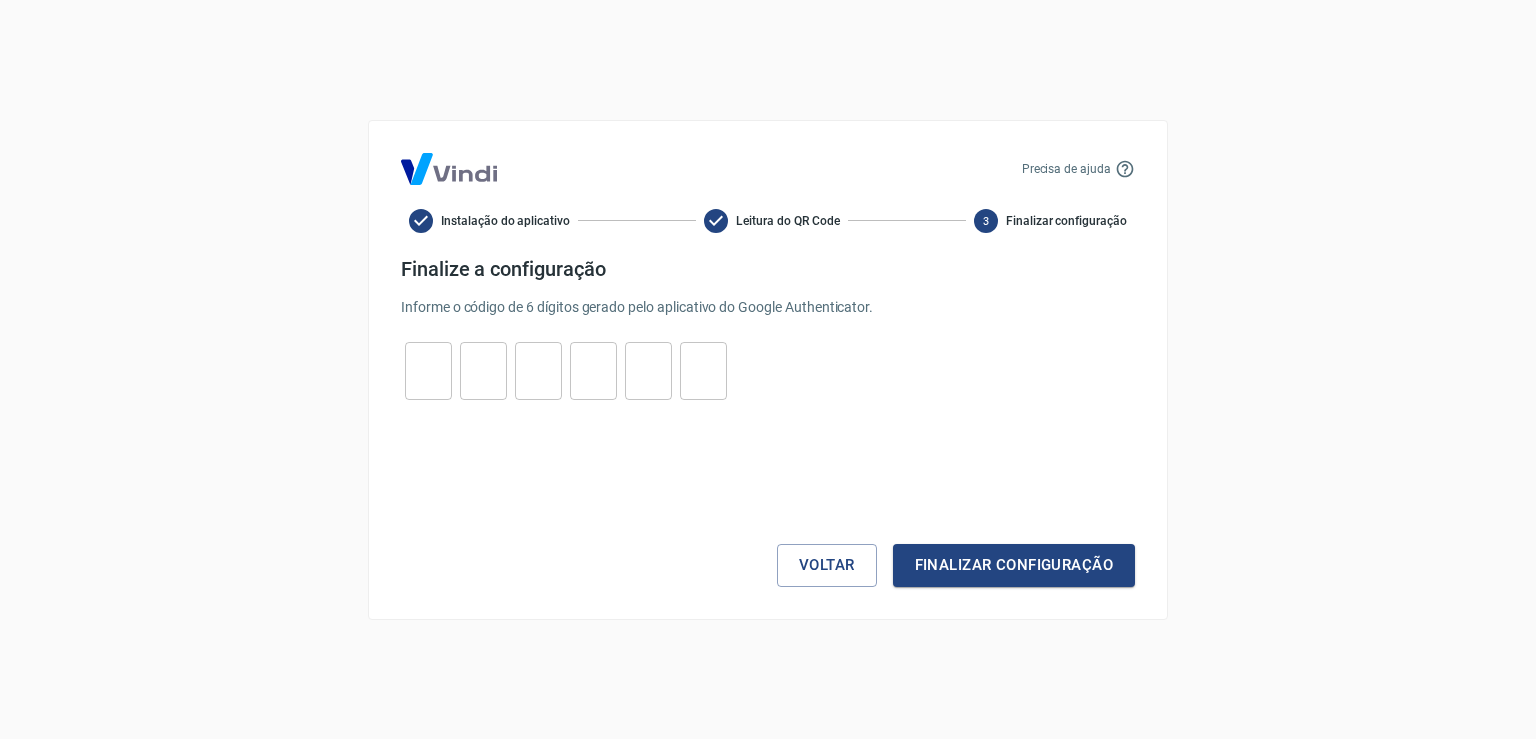 click at bounding box center (428, 370) 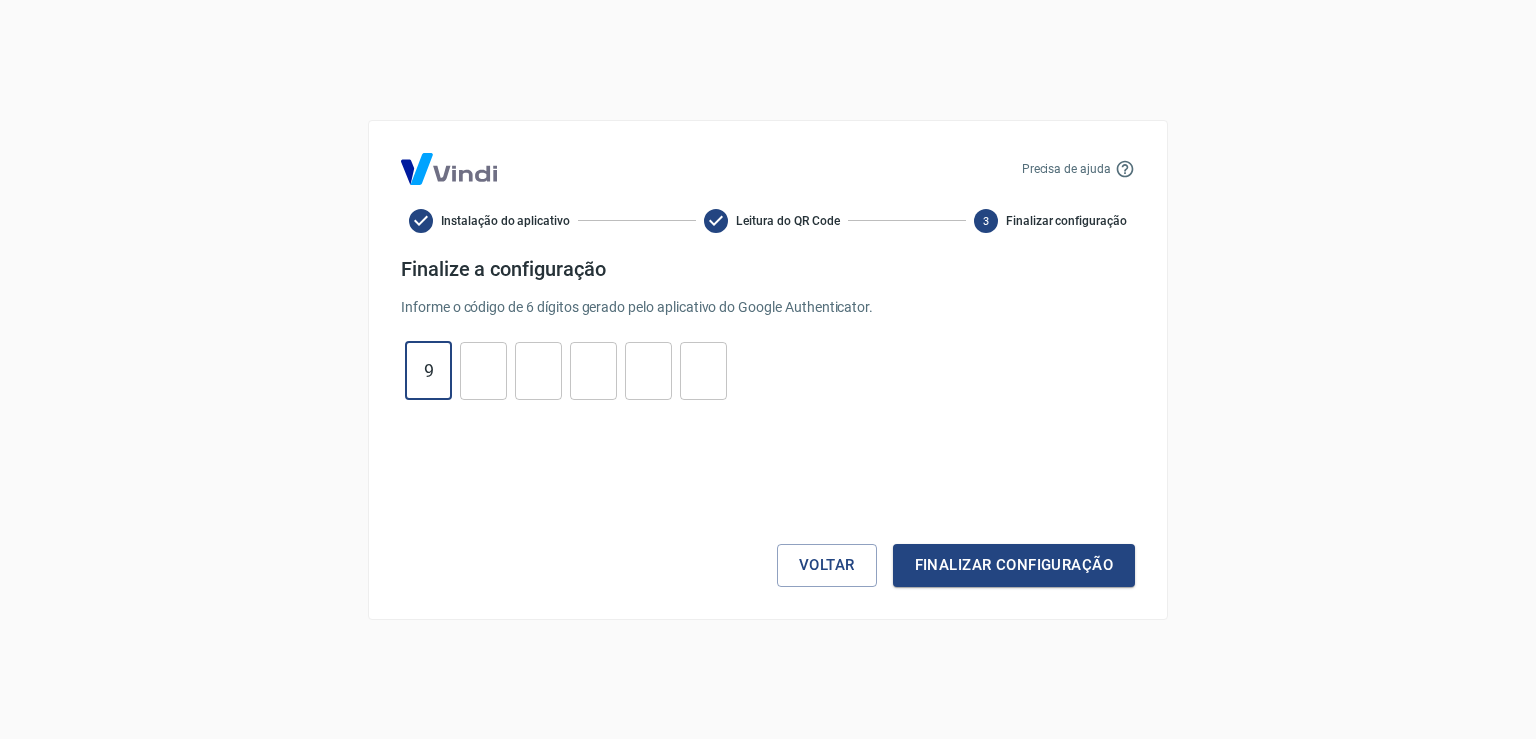 type on "9" 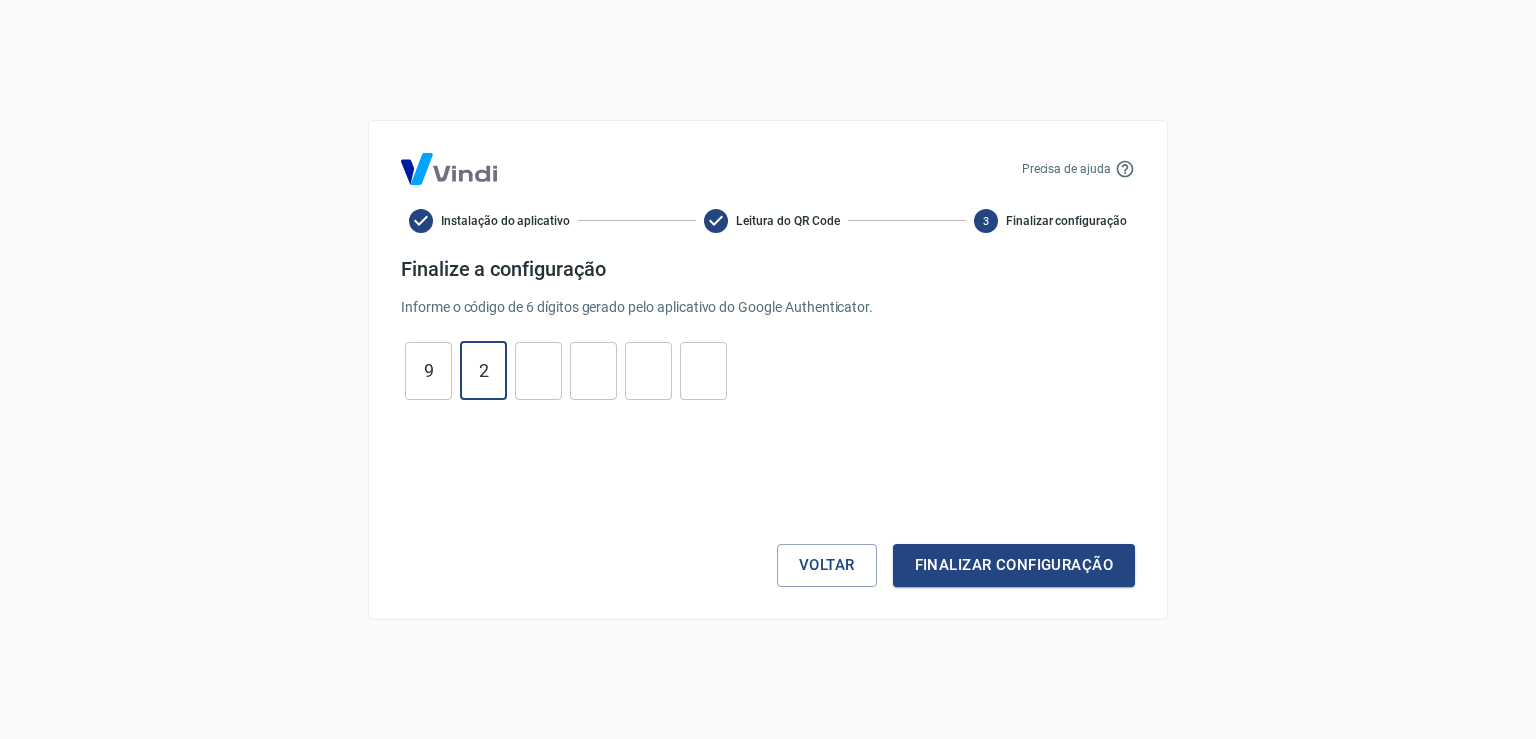 type on "2" 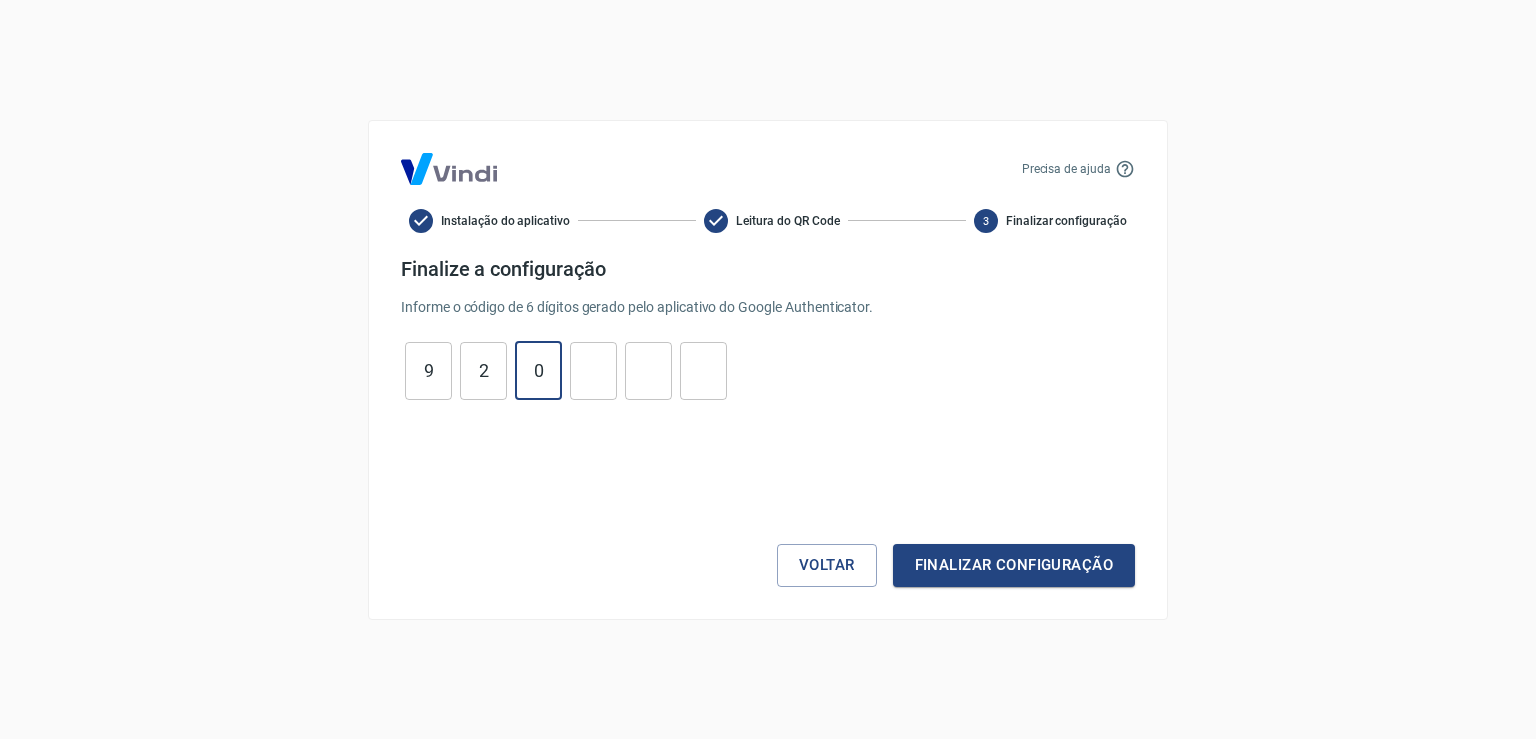 type on "0" 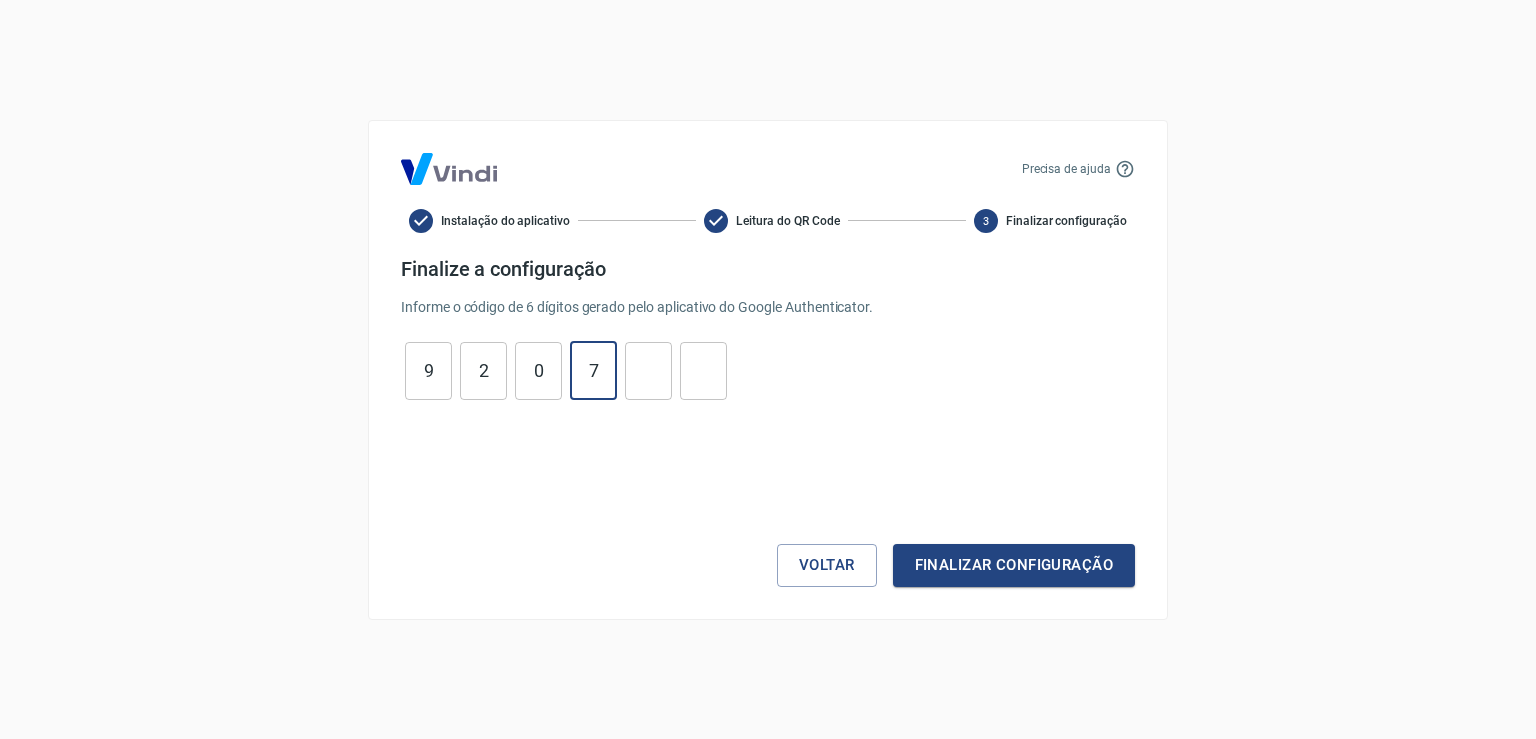 type on "7" 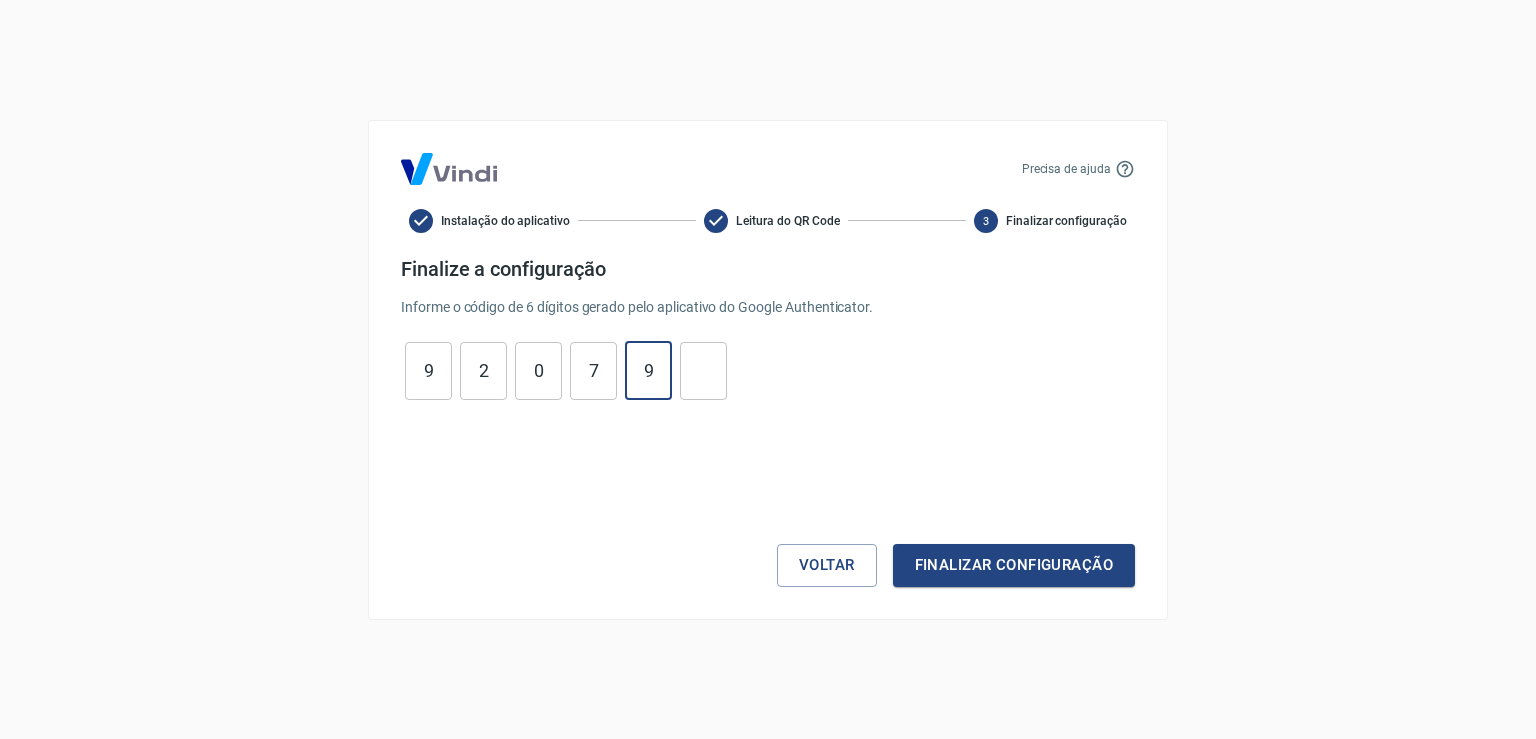 type on "9" 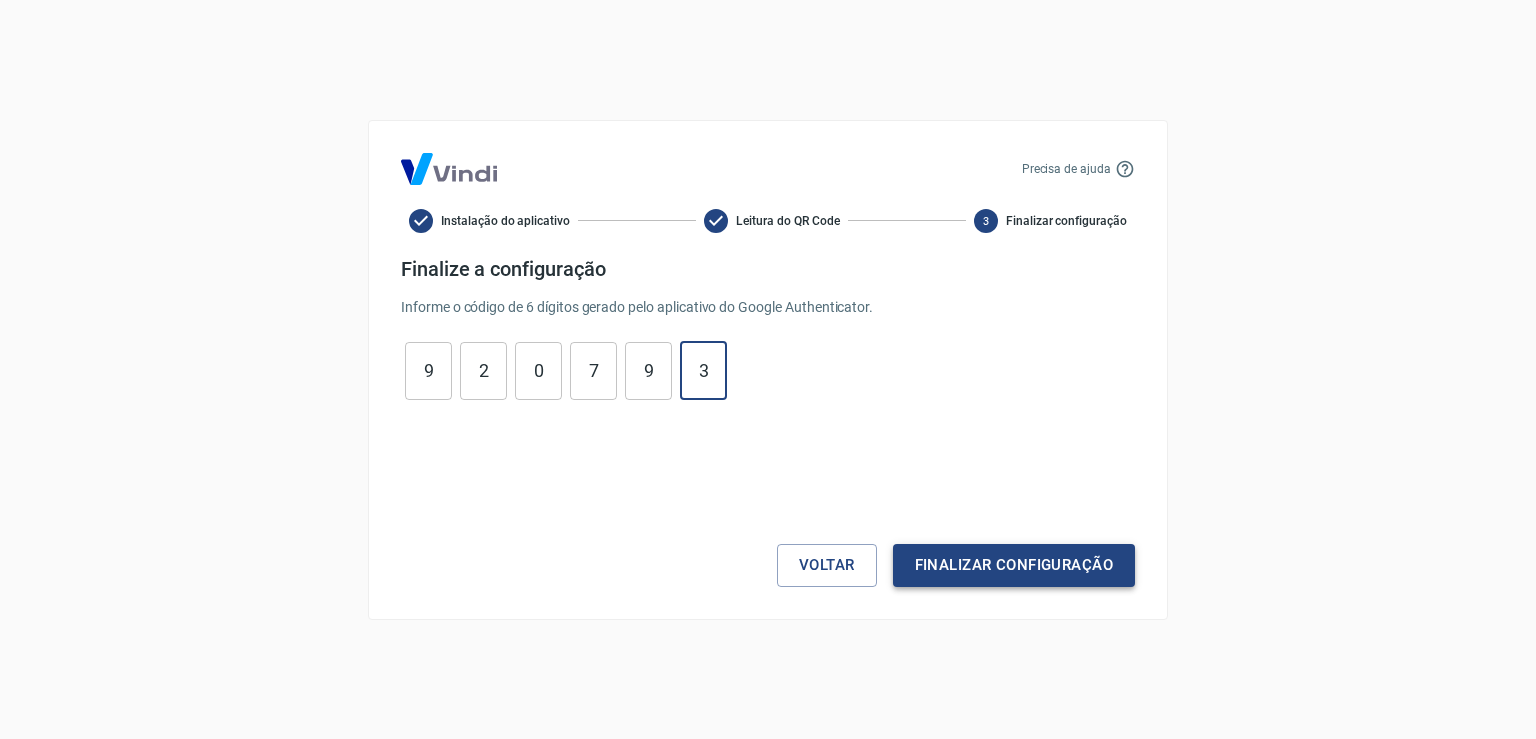 type on "3" 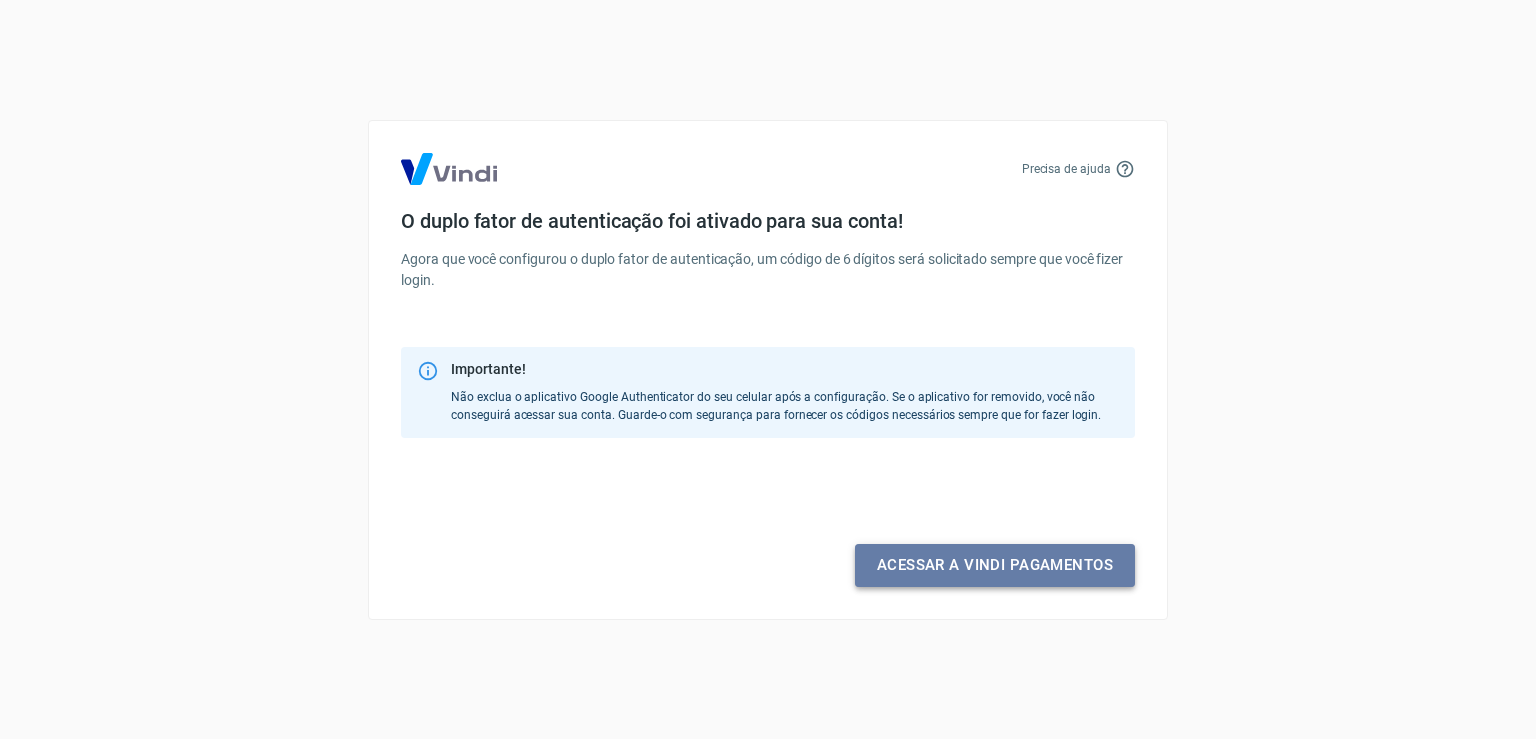 click on "Acessar a Vindi pagamentos" at bounding box center (995, 565) 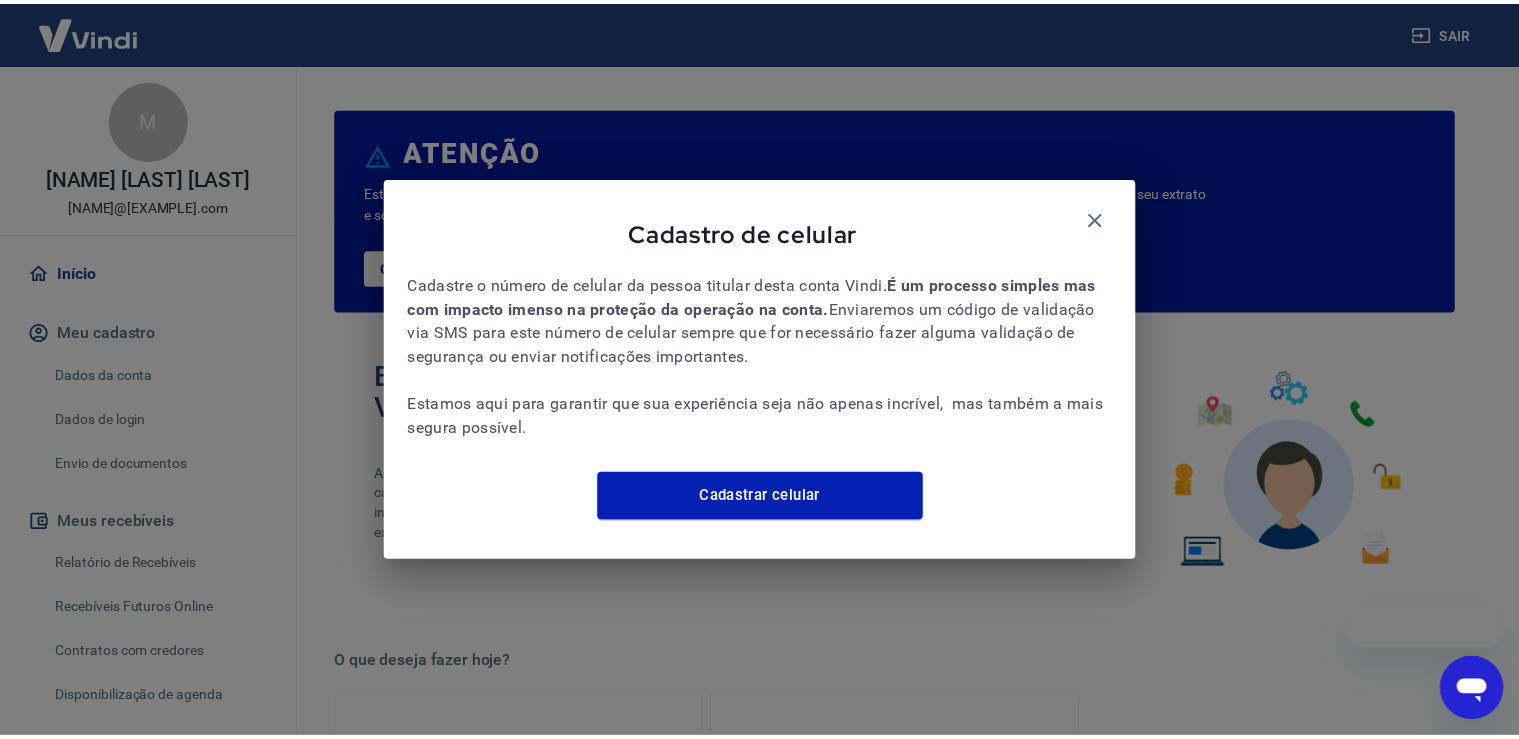 scroll, scrollTop: 0, scrollLeft: 0, axis: both 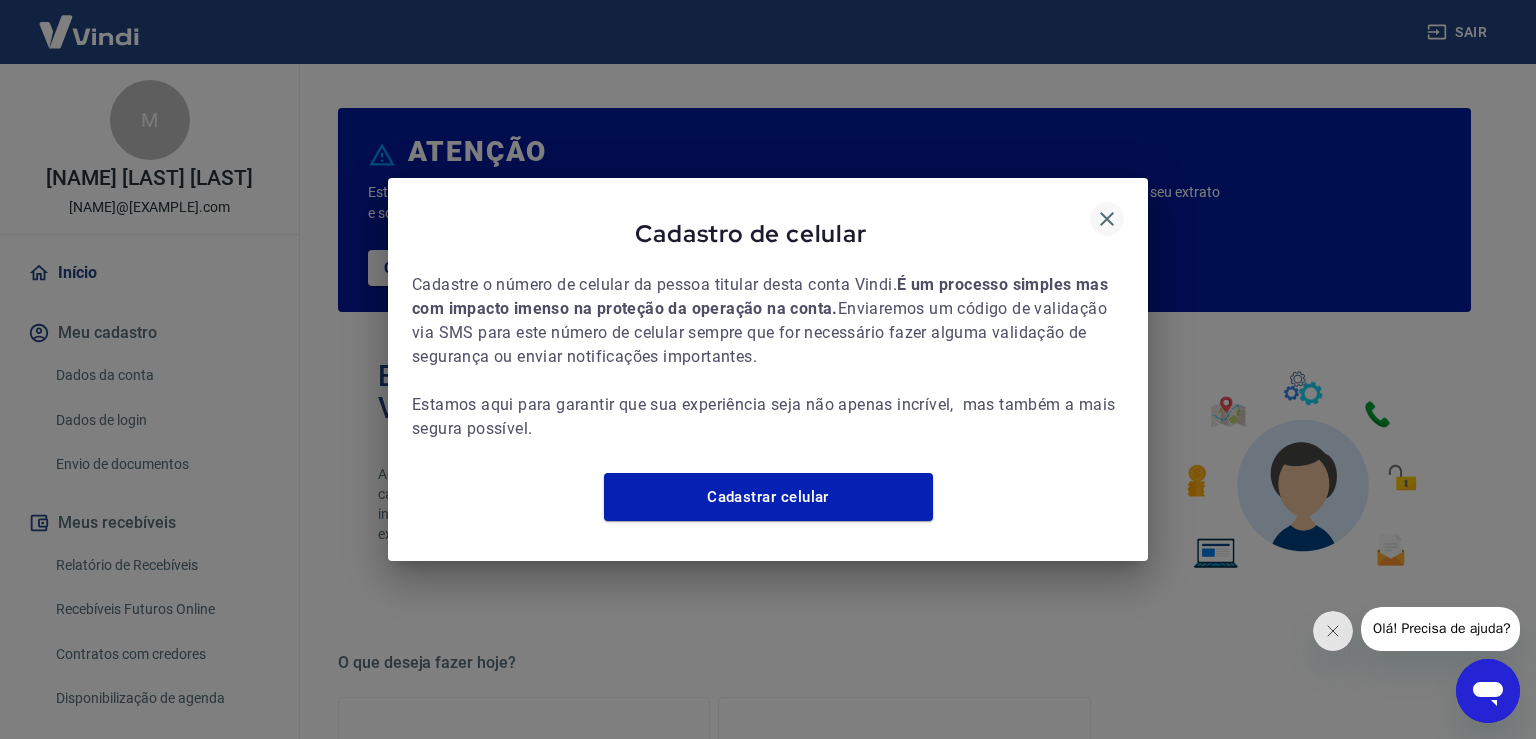 click 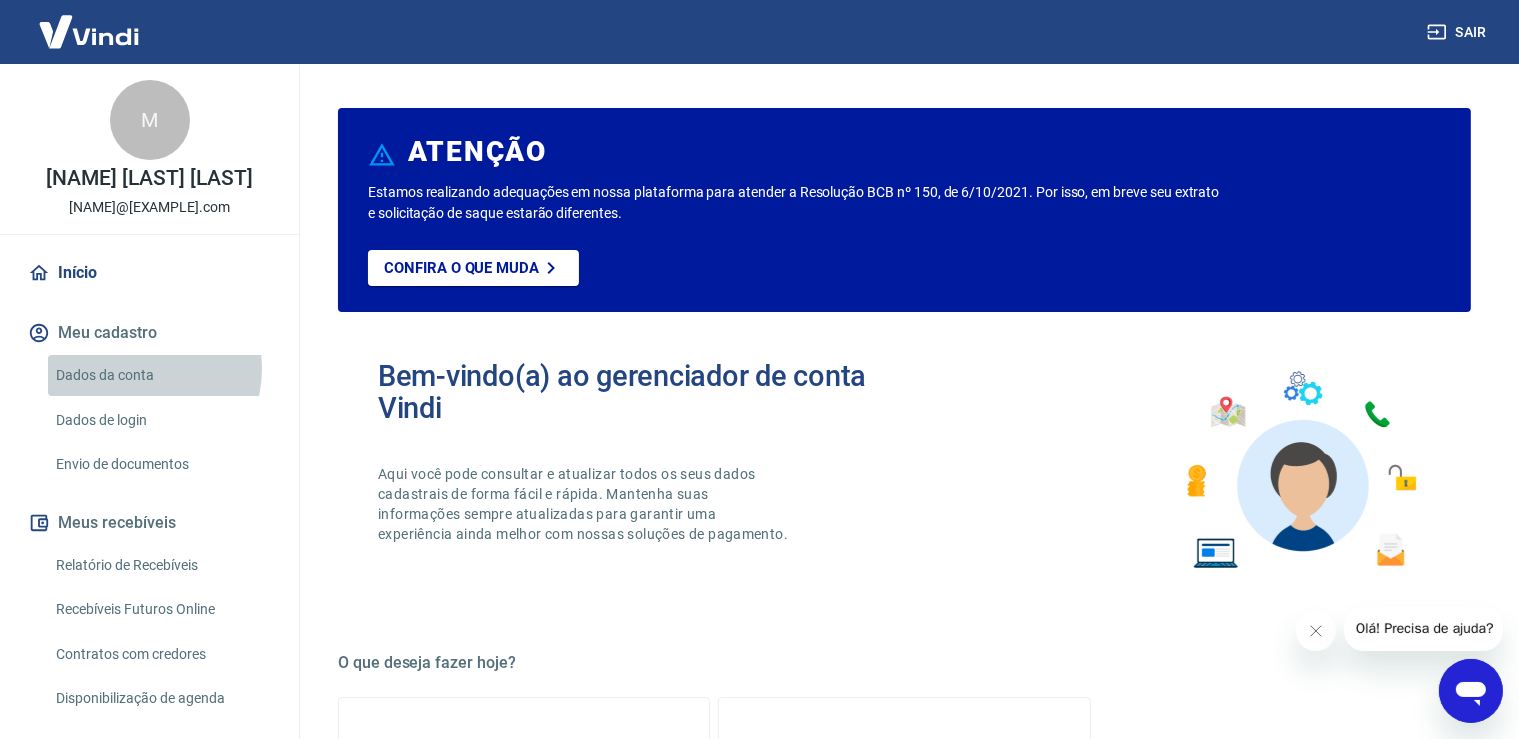 click on "Dados da conta" at bounding box center (161, 375) 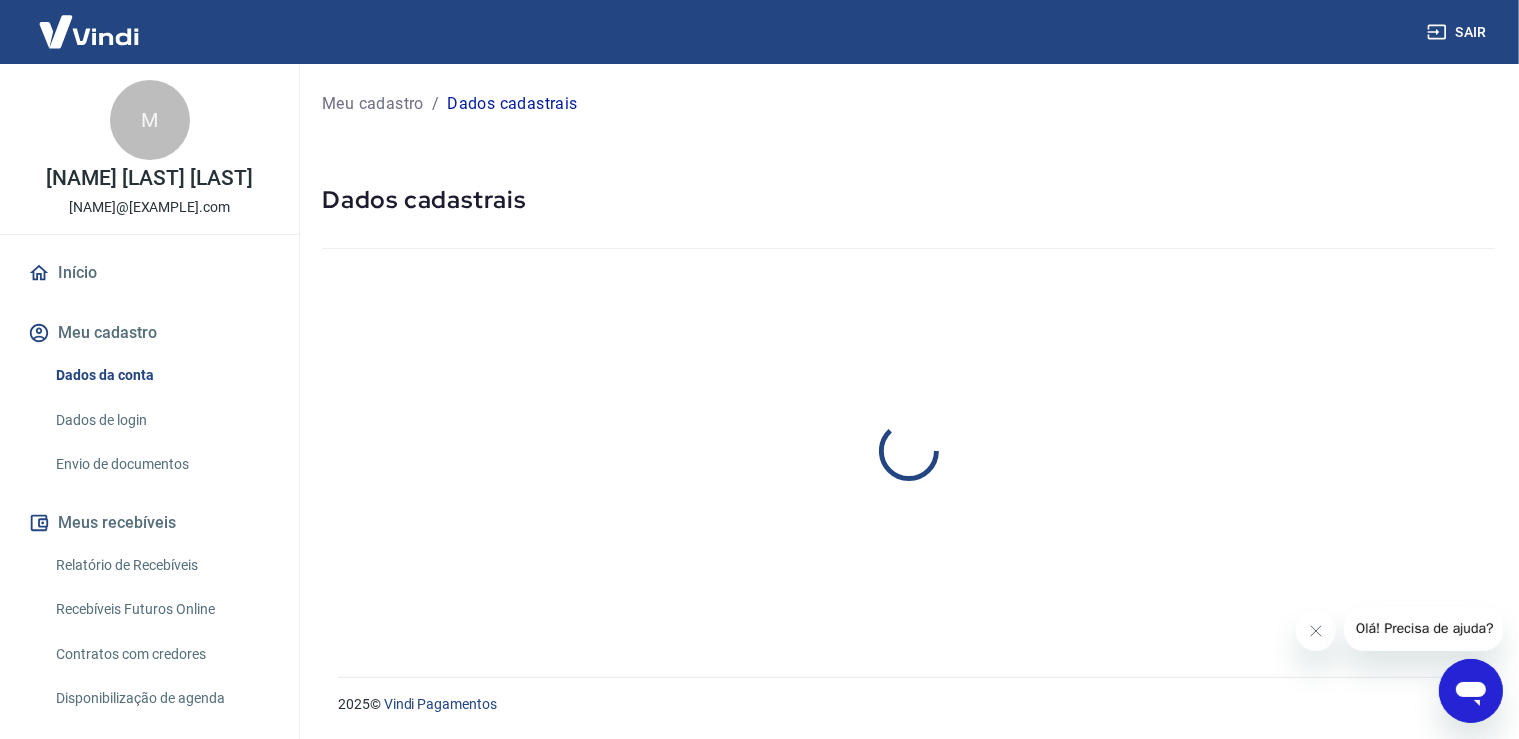select on "SP" 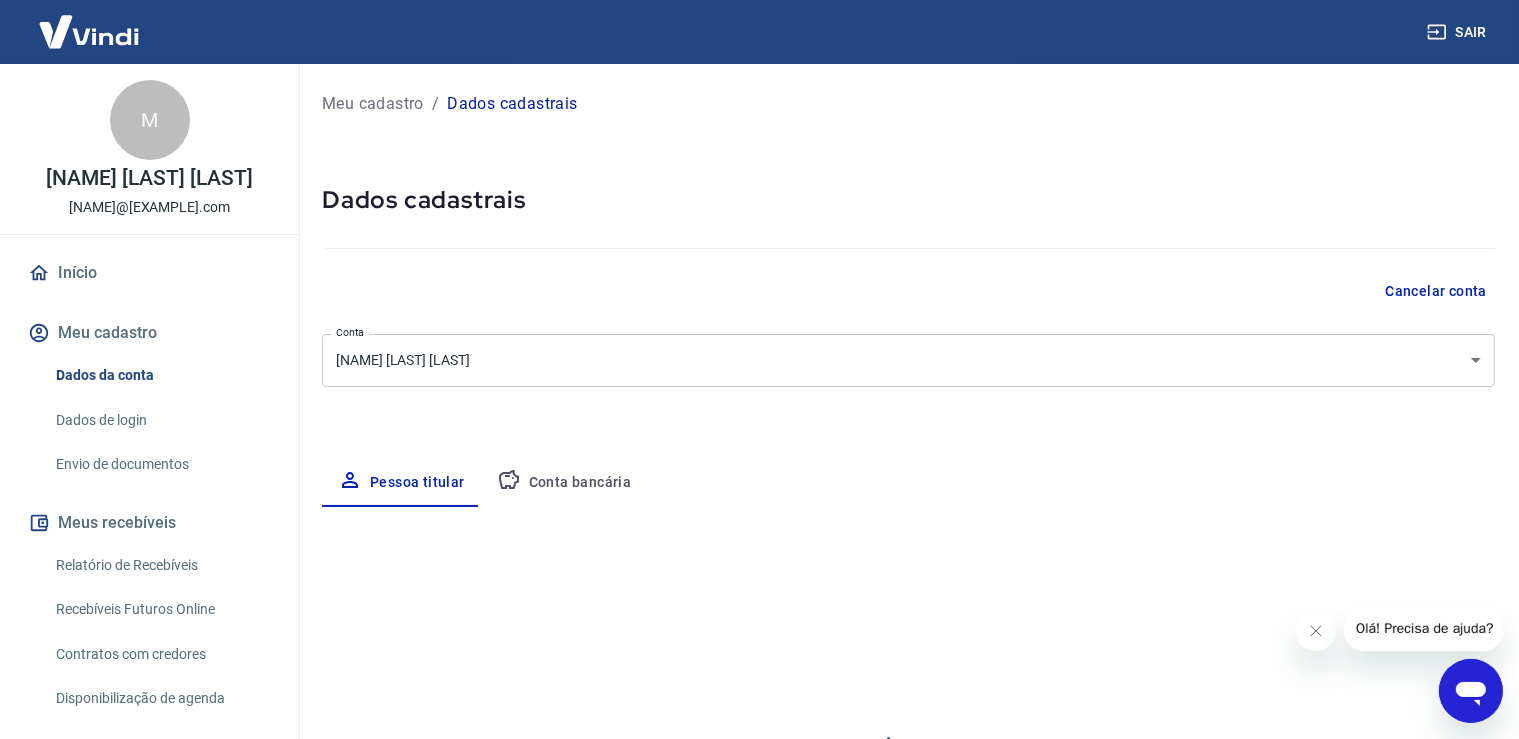 select on "business" 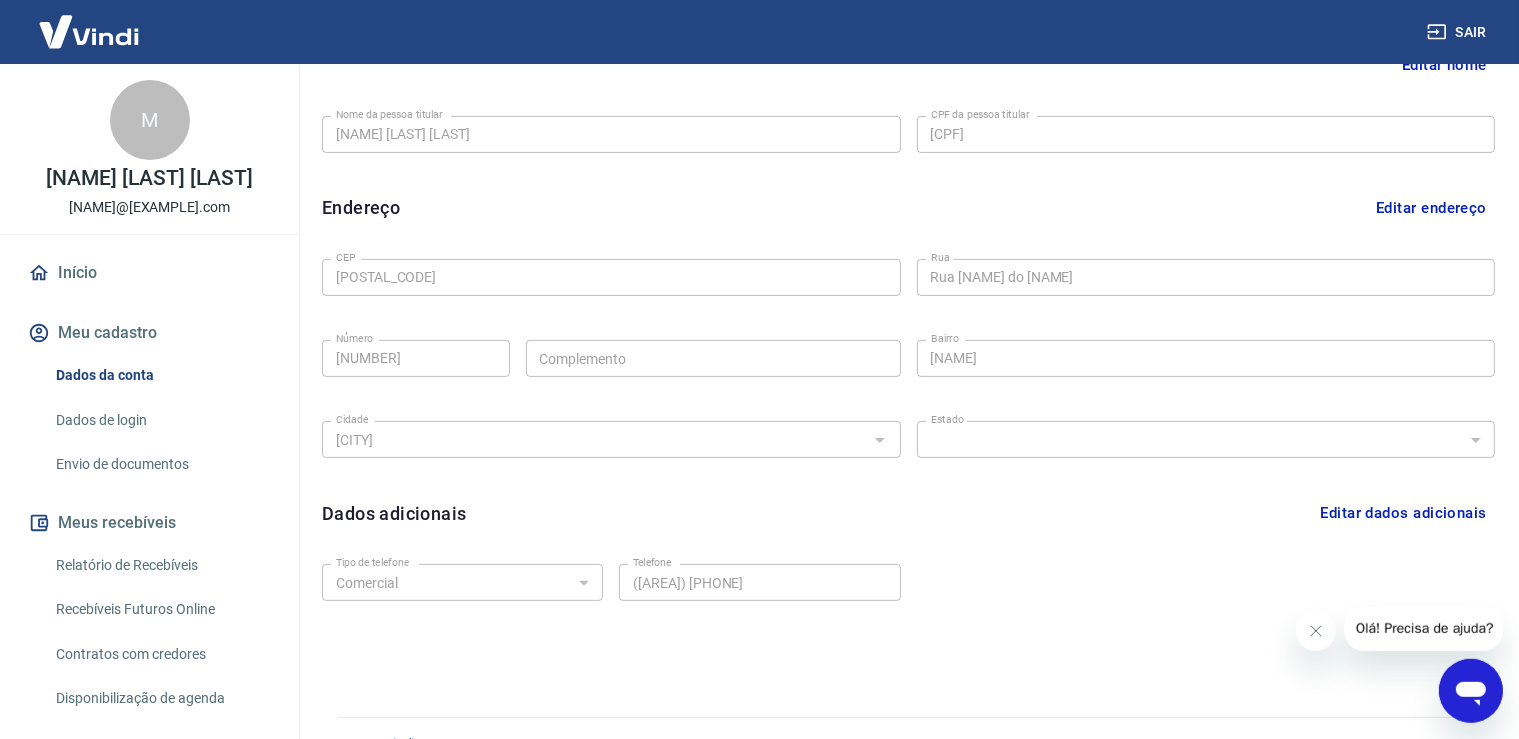scroll, scrollTop: 540, scrollLeft: 0, axis: vertical 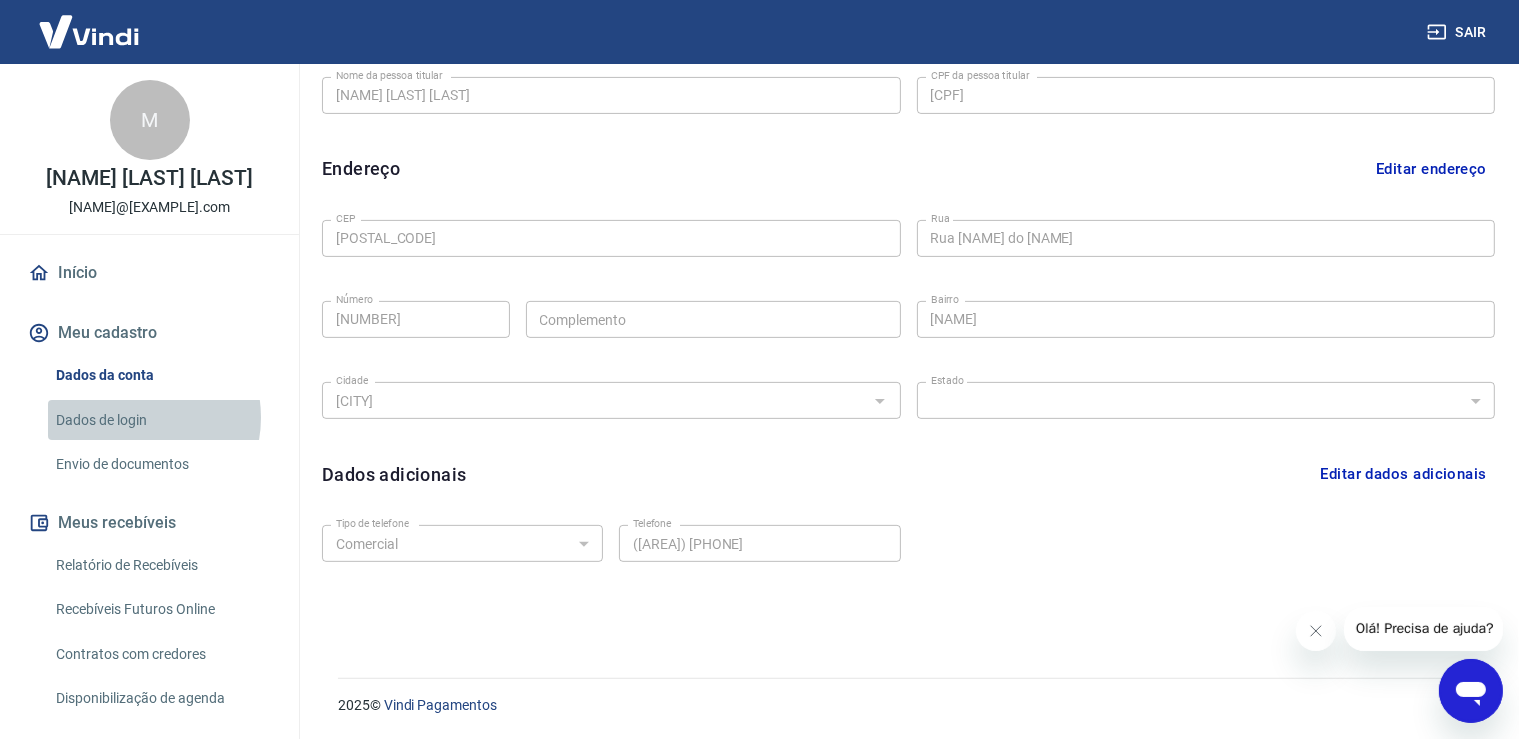 click on "Dados de login" at bounding box center (161, 420) 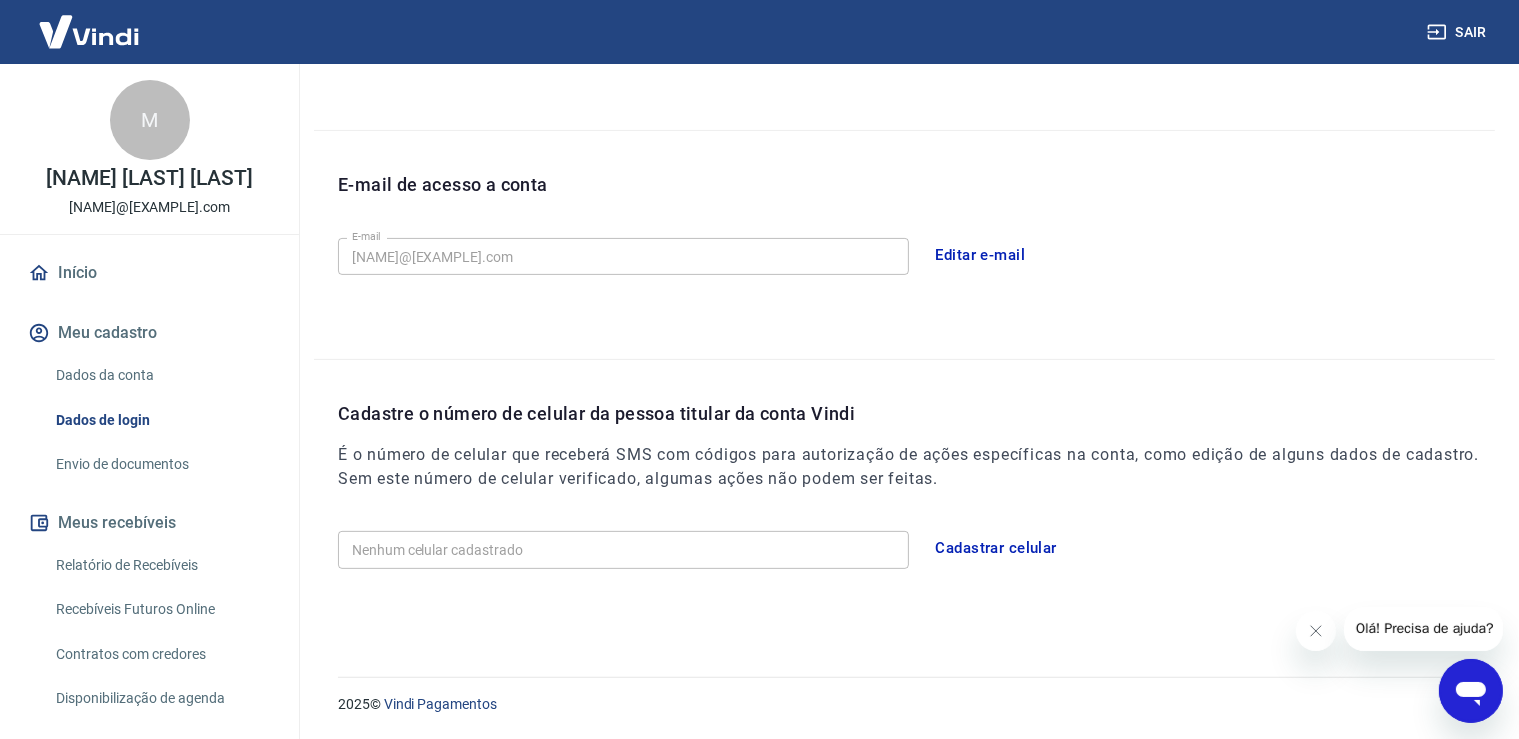 scroll, scrollTop: 472, scrollLeft: 0, axis: vertical 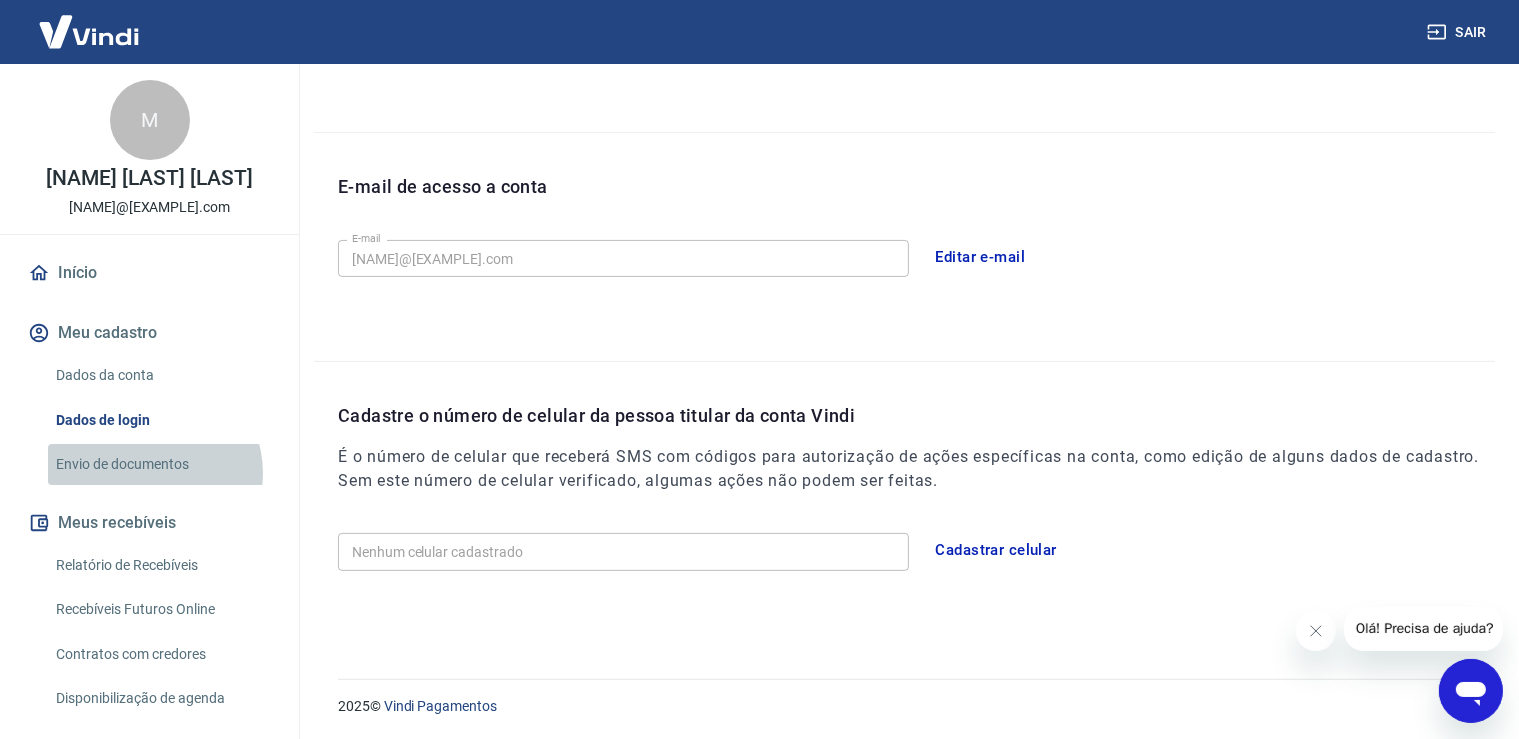 click on "Envio de documentos" at bounding box center [161, 464] 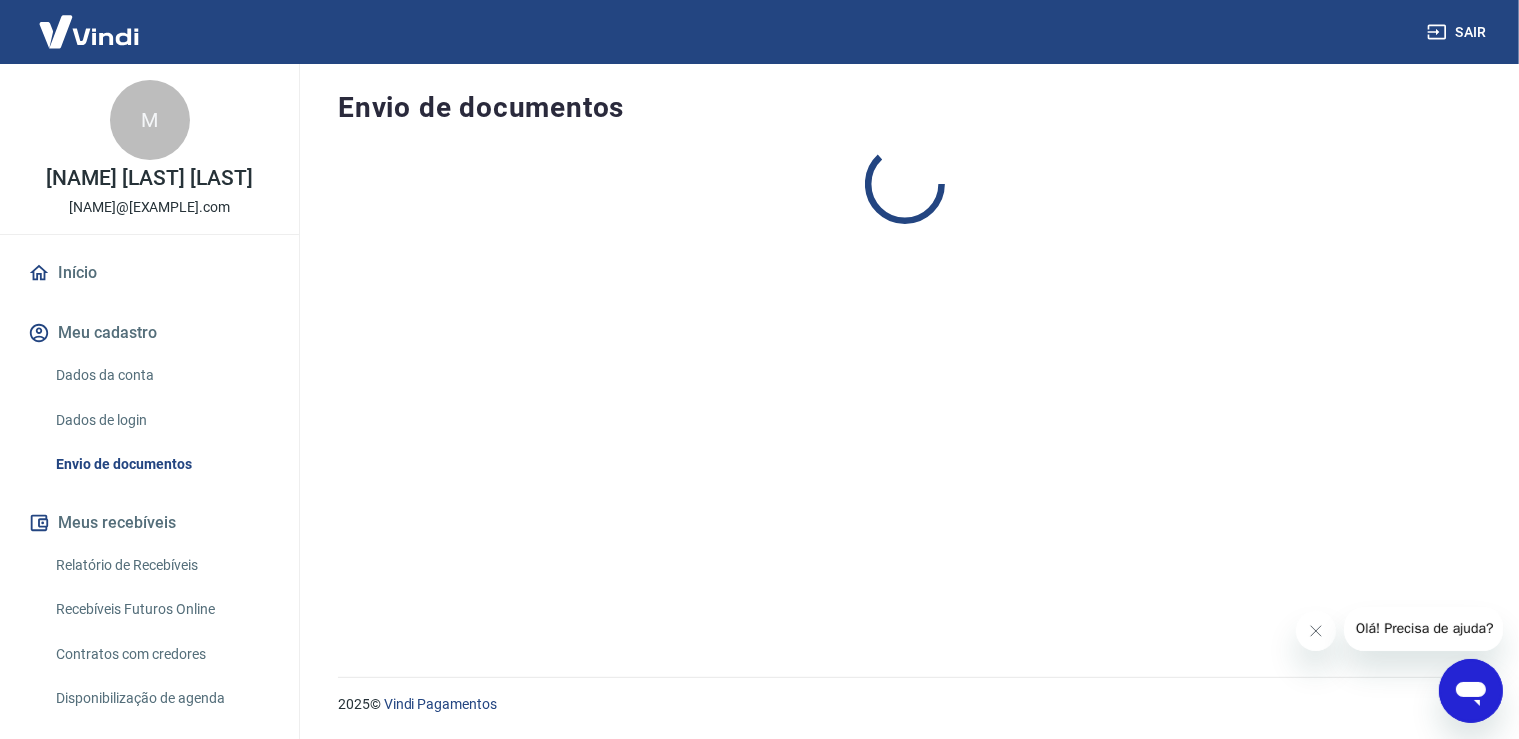 scroll, scrollTop: 0, scrollLeft: 0, axis: both 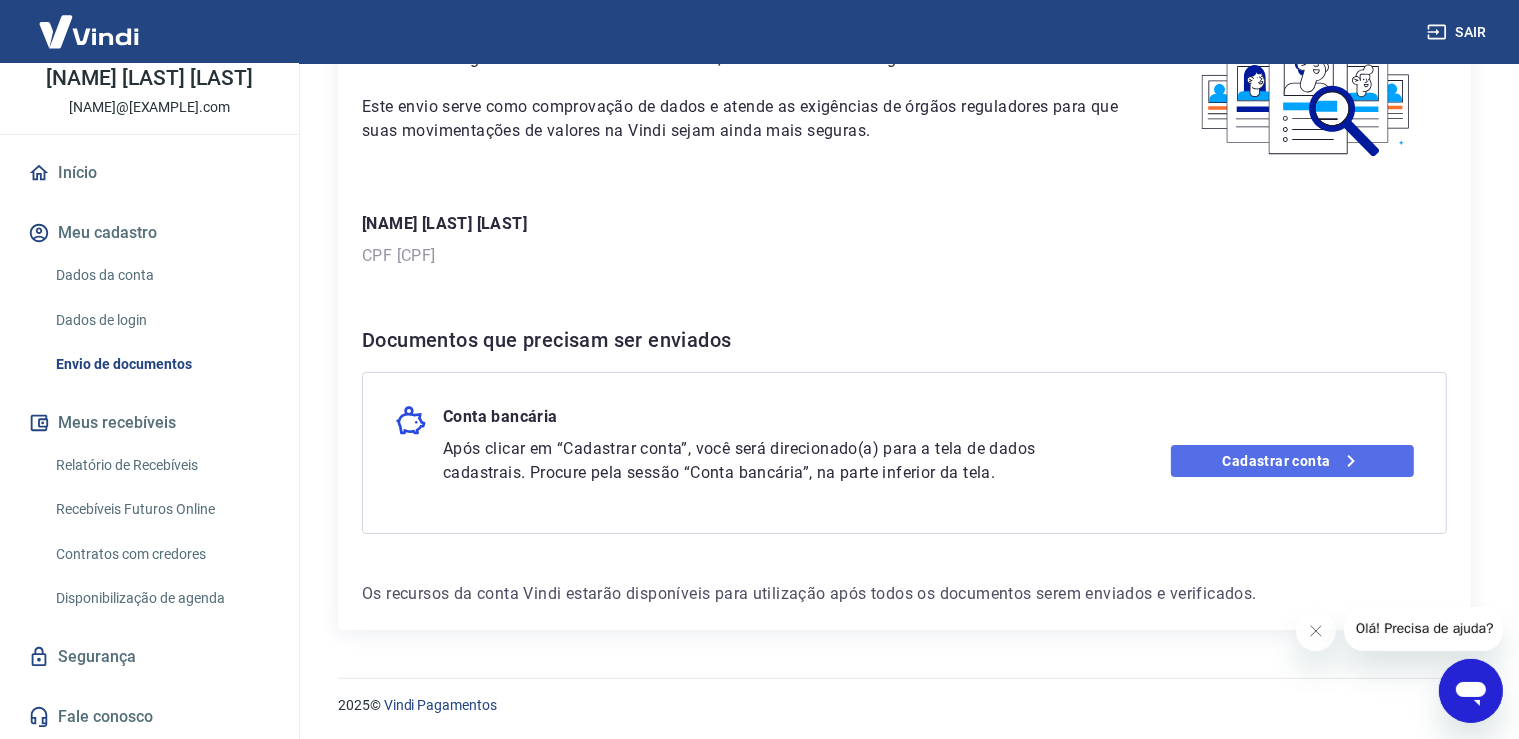 click on "Cadastrar conta" at bounding box center [1292, 461] 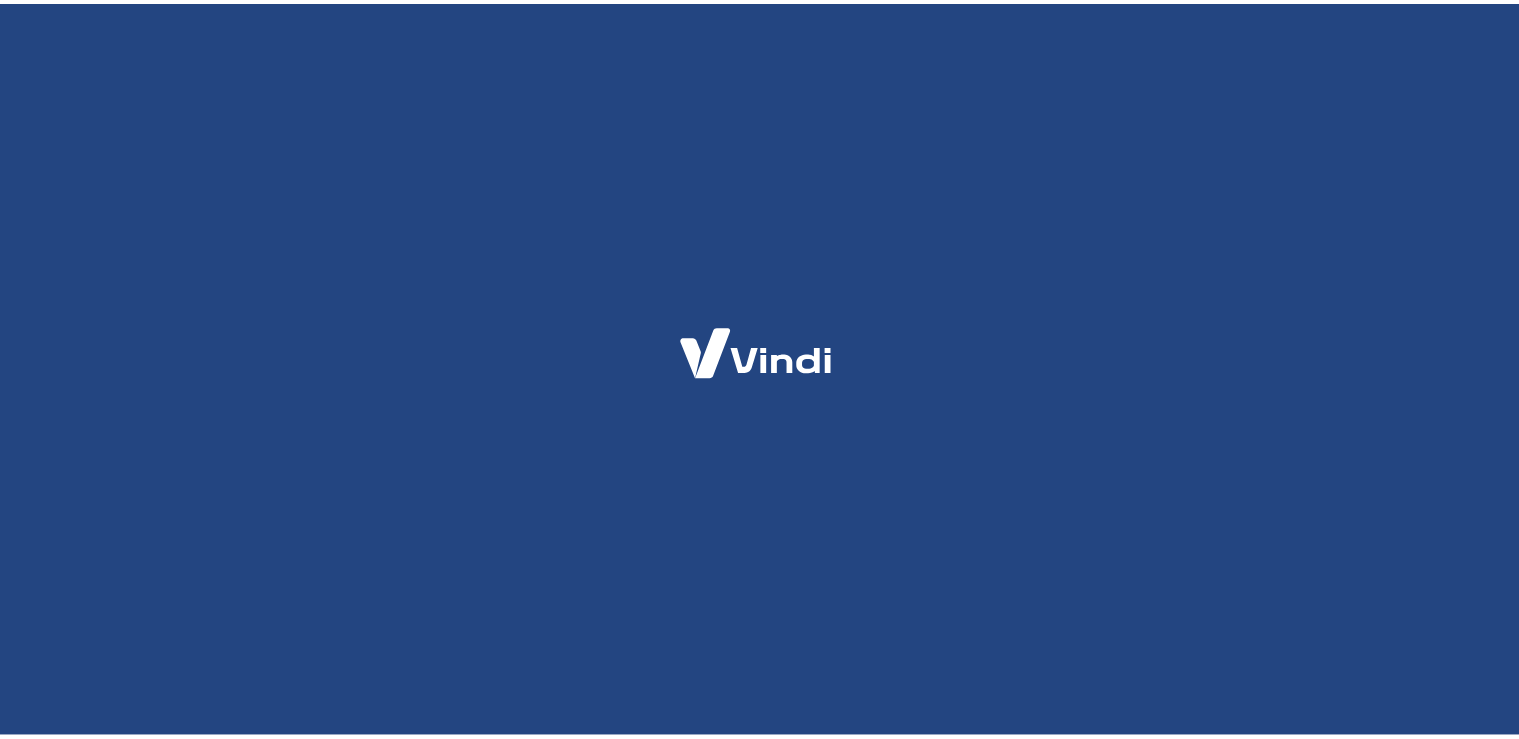 scroll, scrollTop: 0, scrollLeft: 0, axis: both 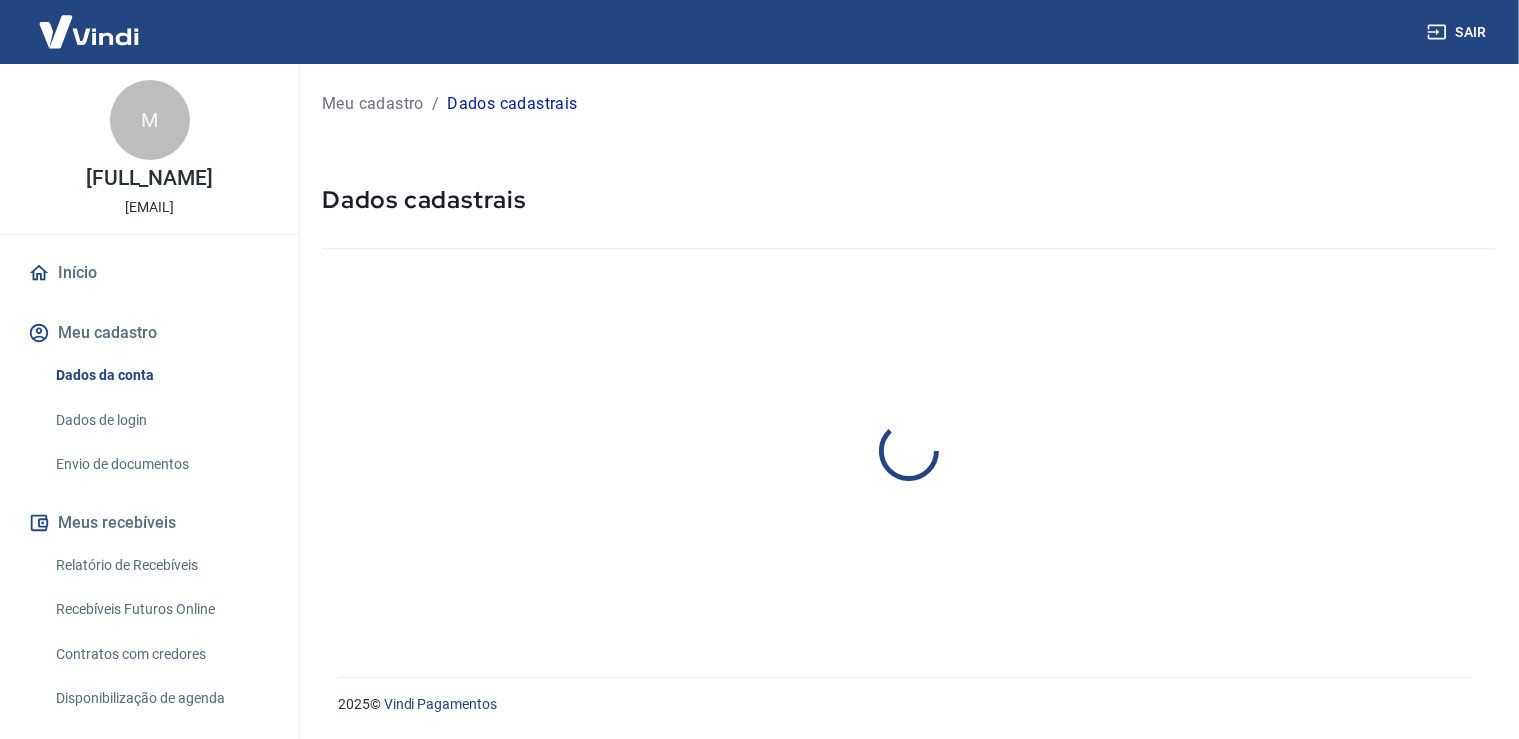 select on "[STATE]" 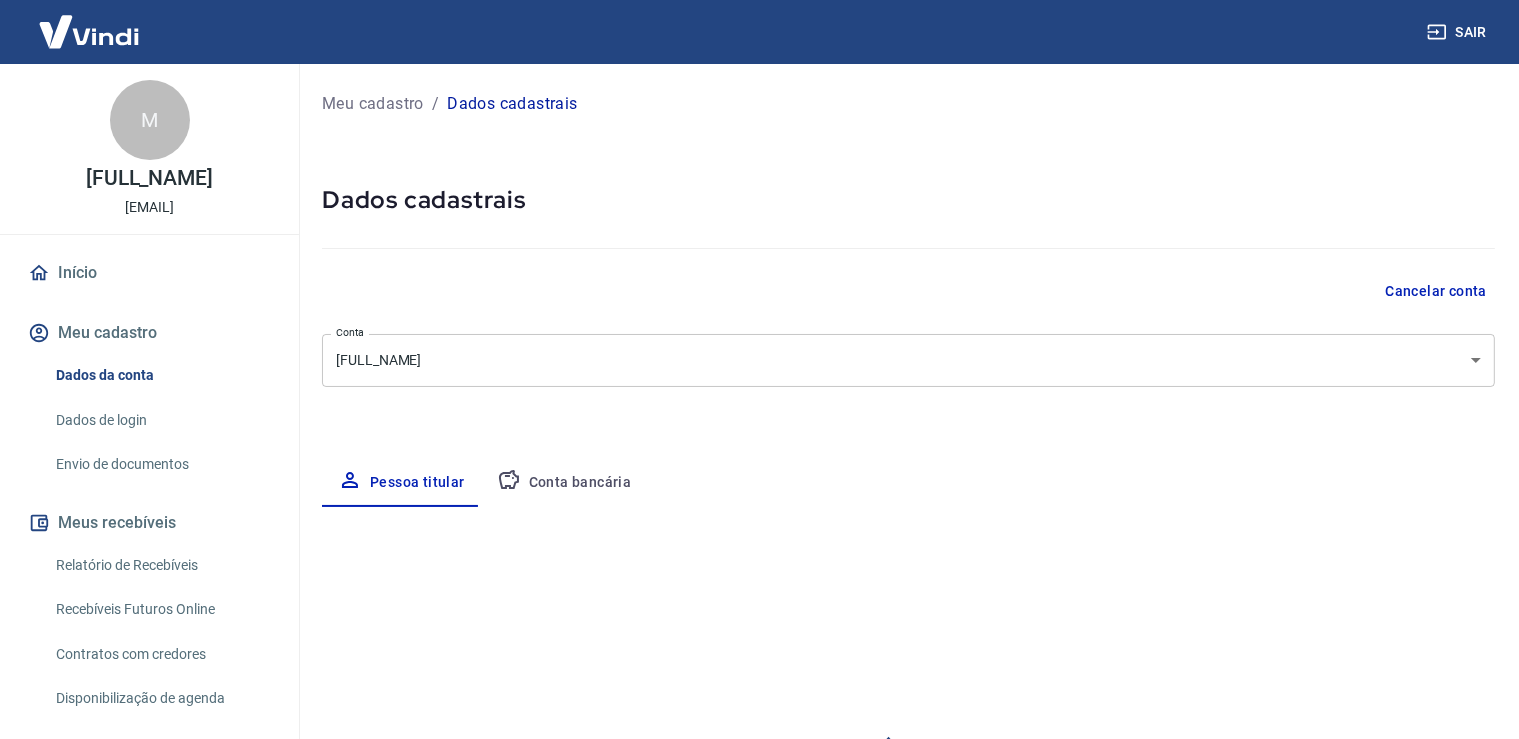 select on "business" 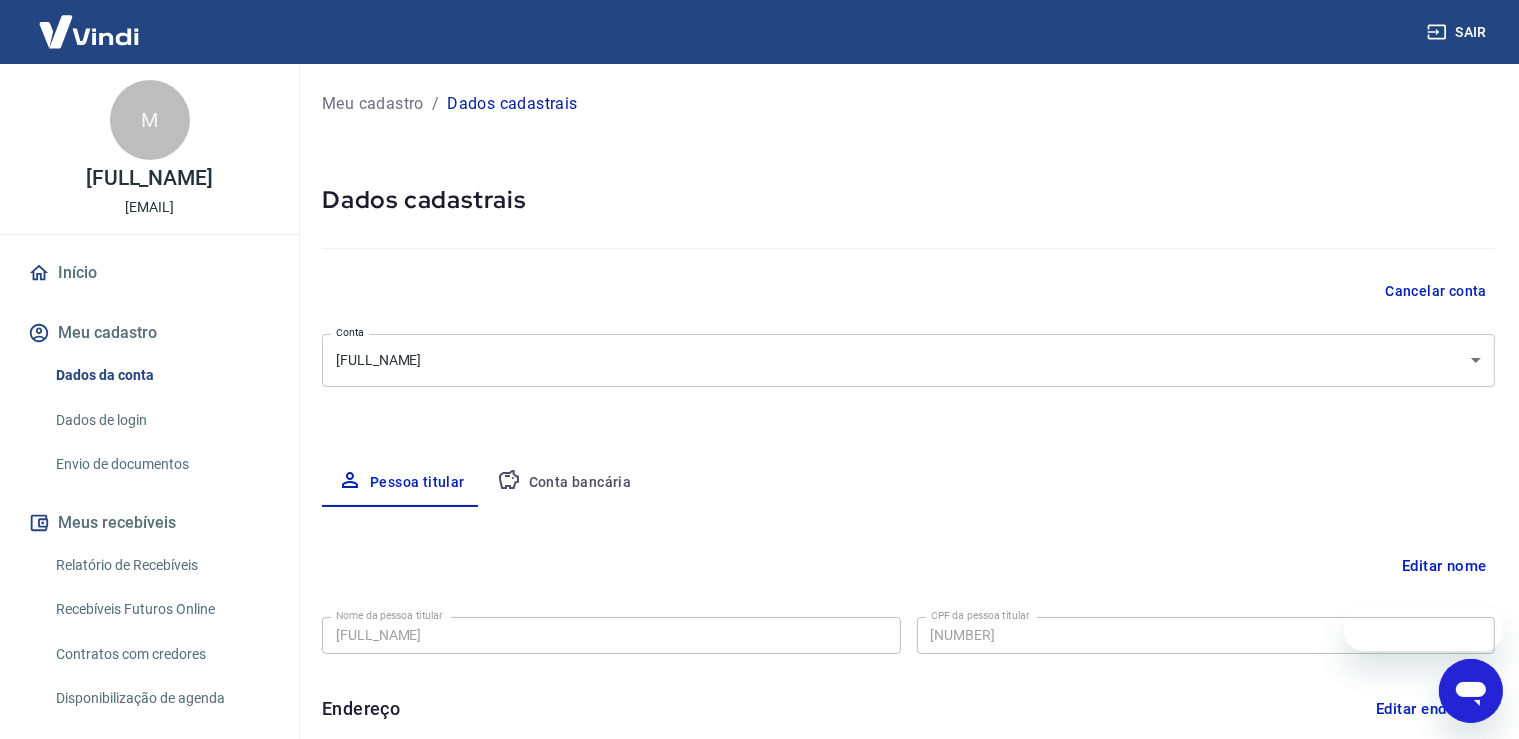 scroll, scrollTop: 0, scrollLeft: 0, axis: both 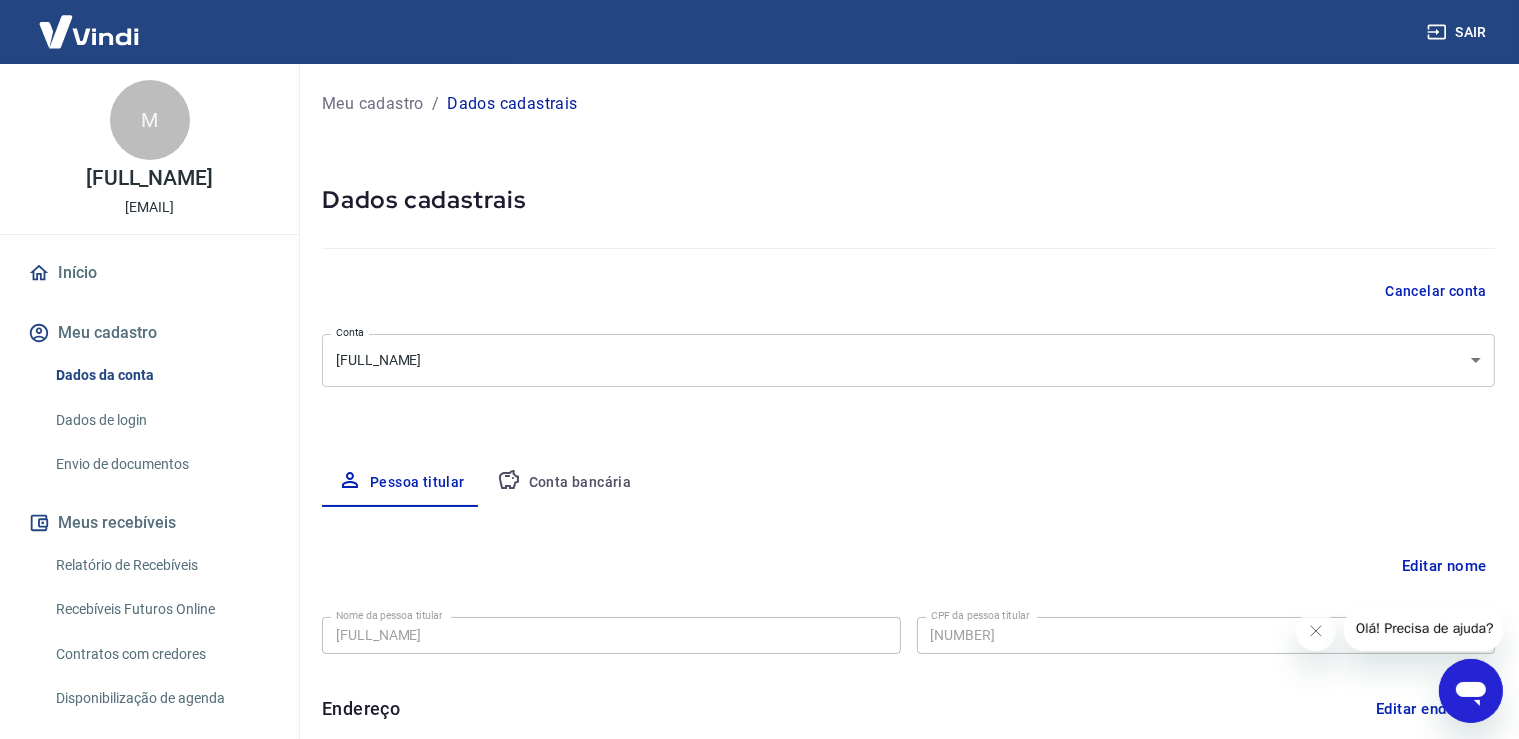 click on "Meu cadastro" at bounding box center (373, 104) 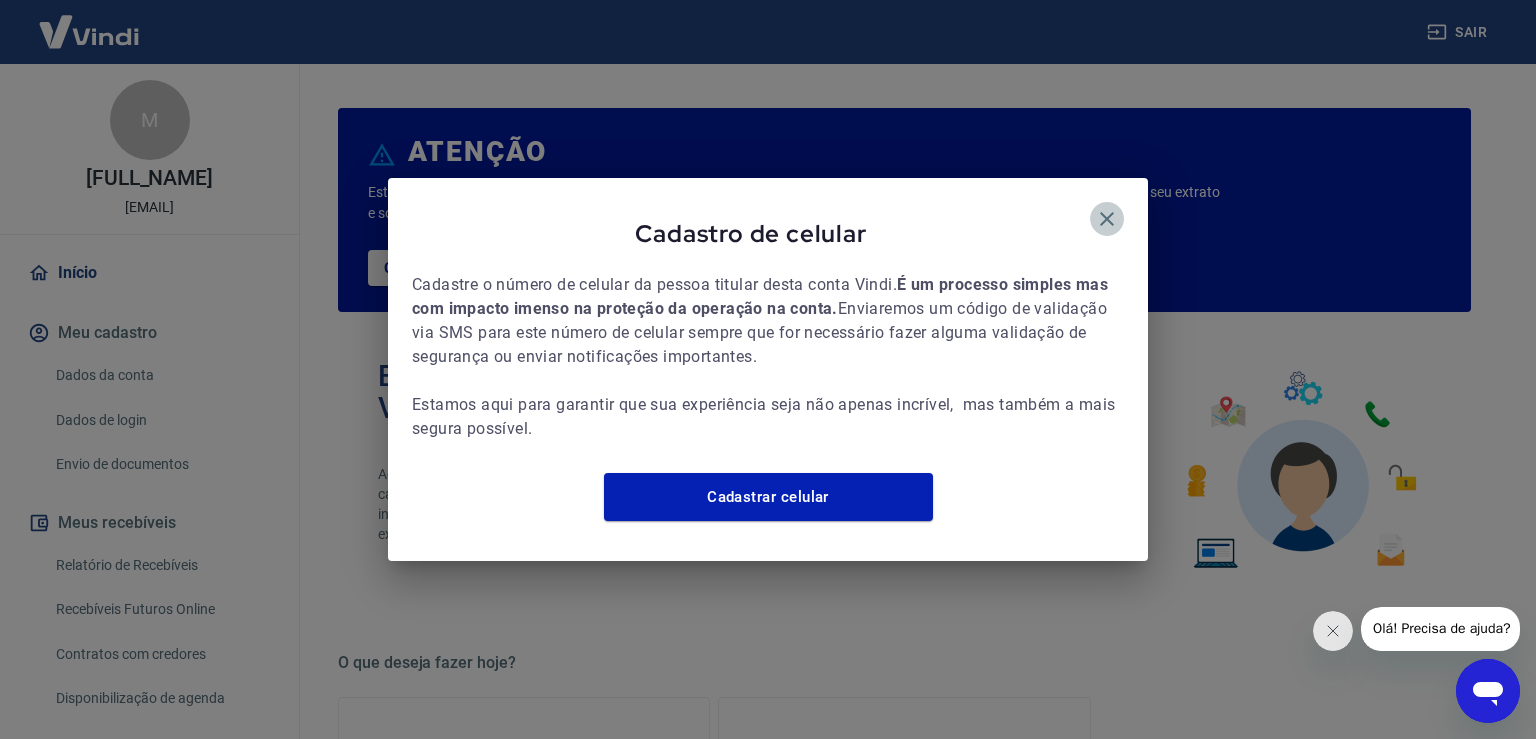click 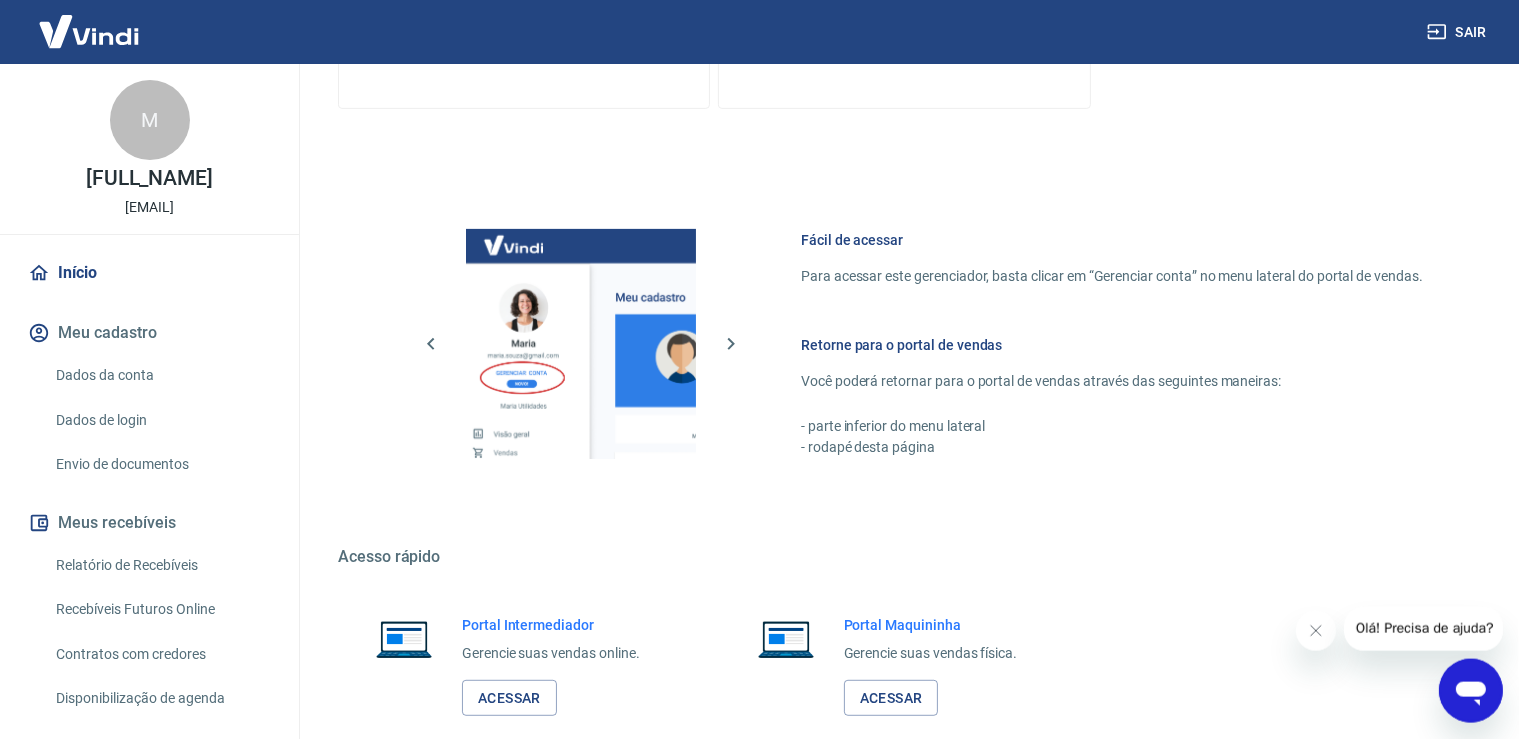 scroll, scrollTop: 1047, scrollLeft: 0, axis: vertical 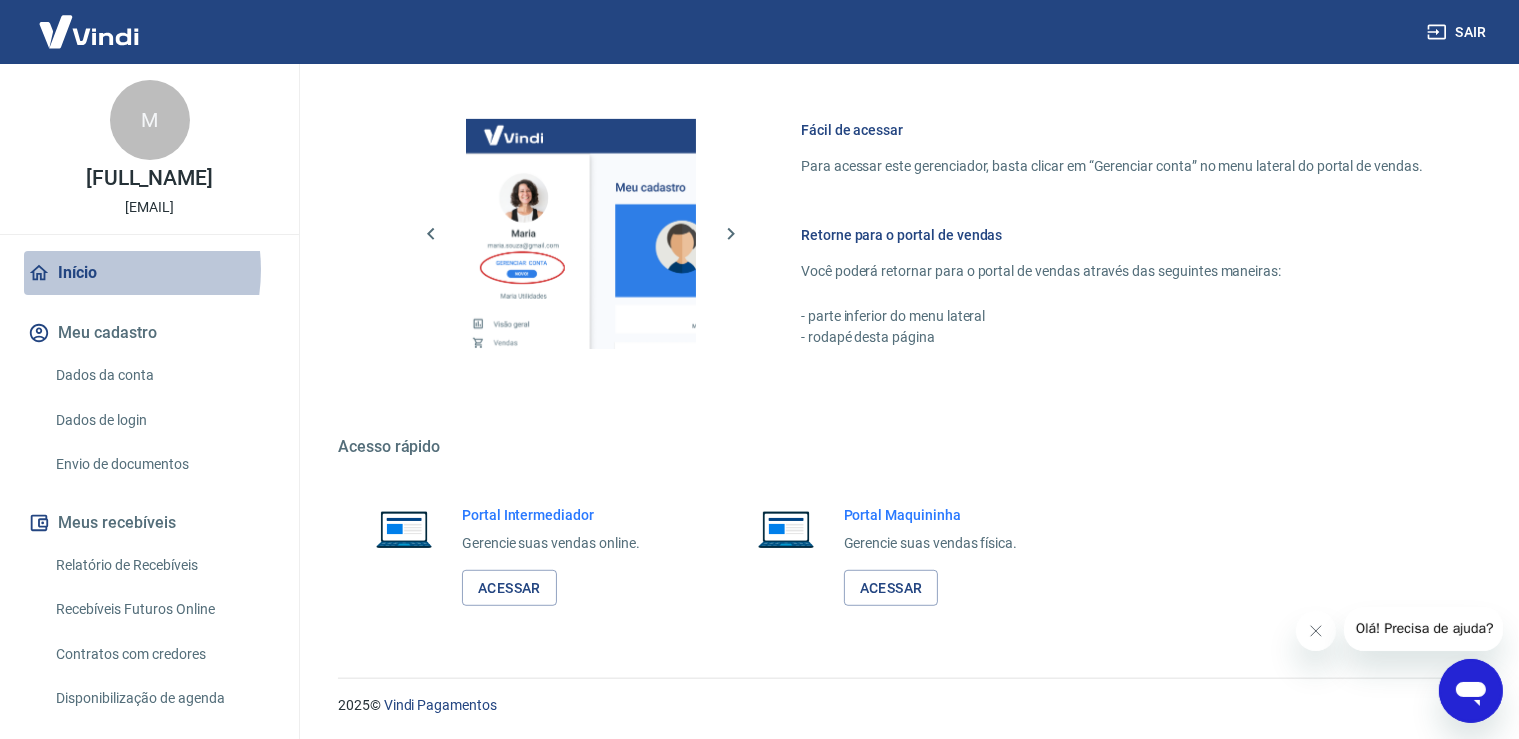 click on "Início" at bounding box center (149, 273) 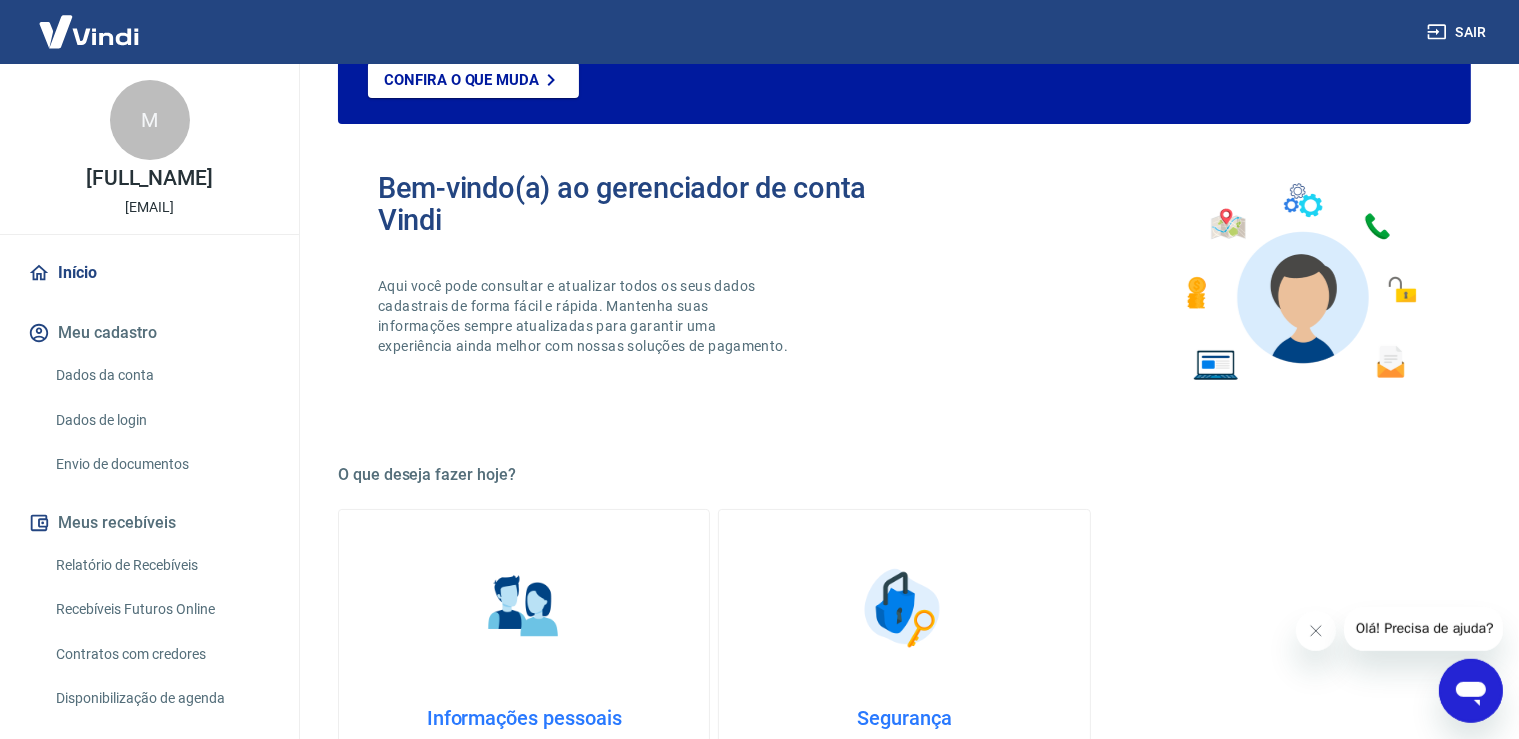 scroll, scrollTop: 0, scrollLeft: 0, axis: both 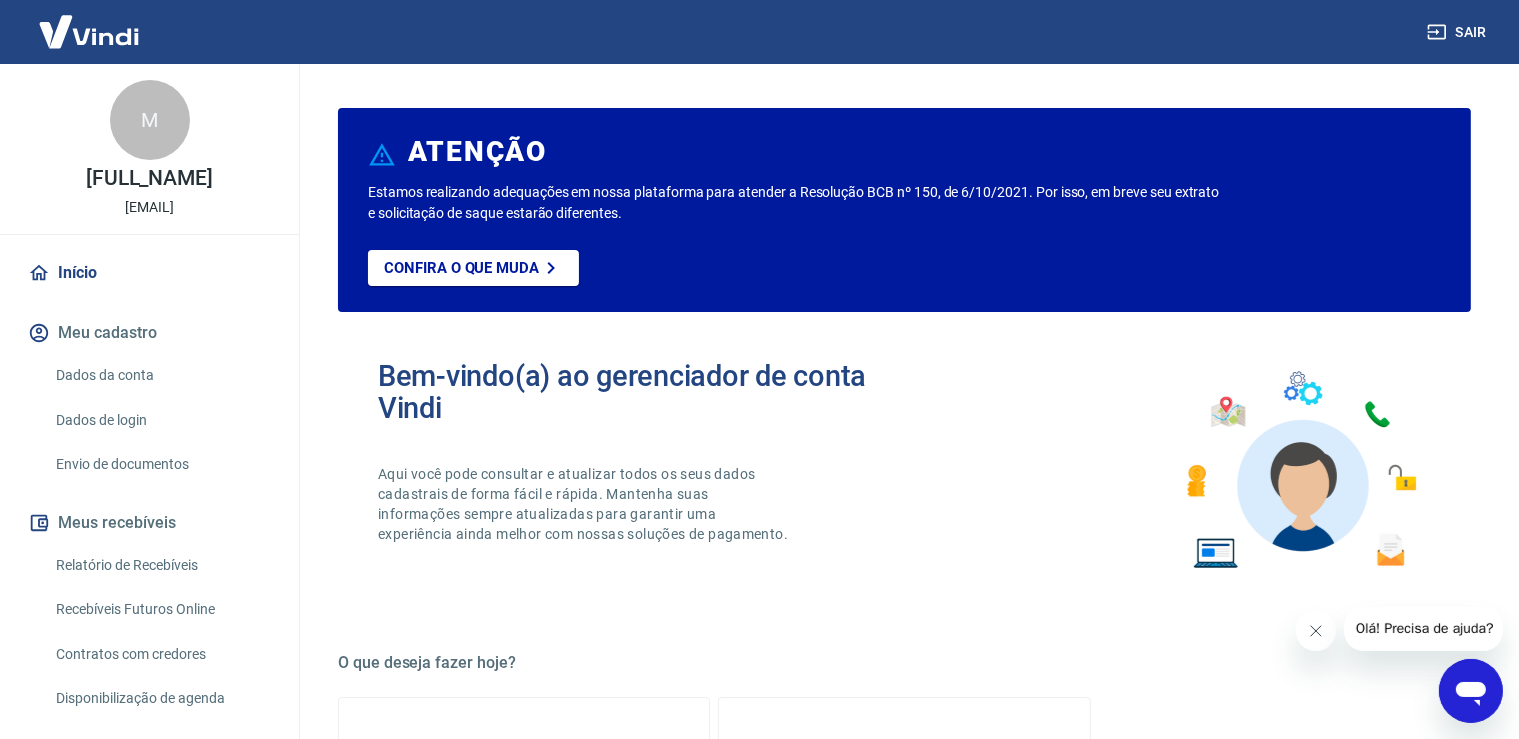 click at bounding box center (1315, 630) 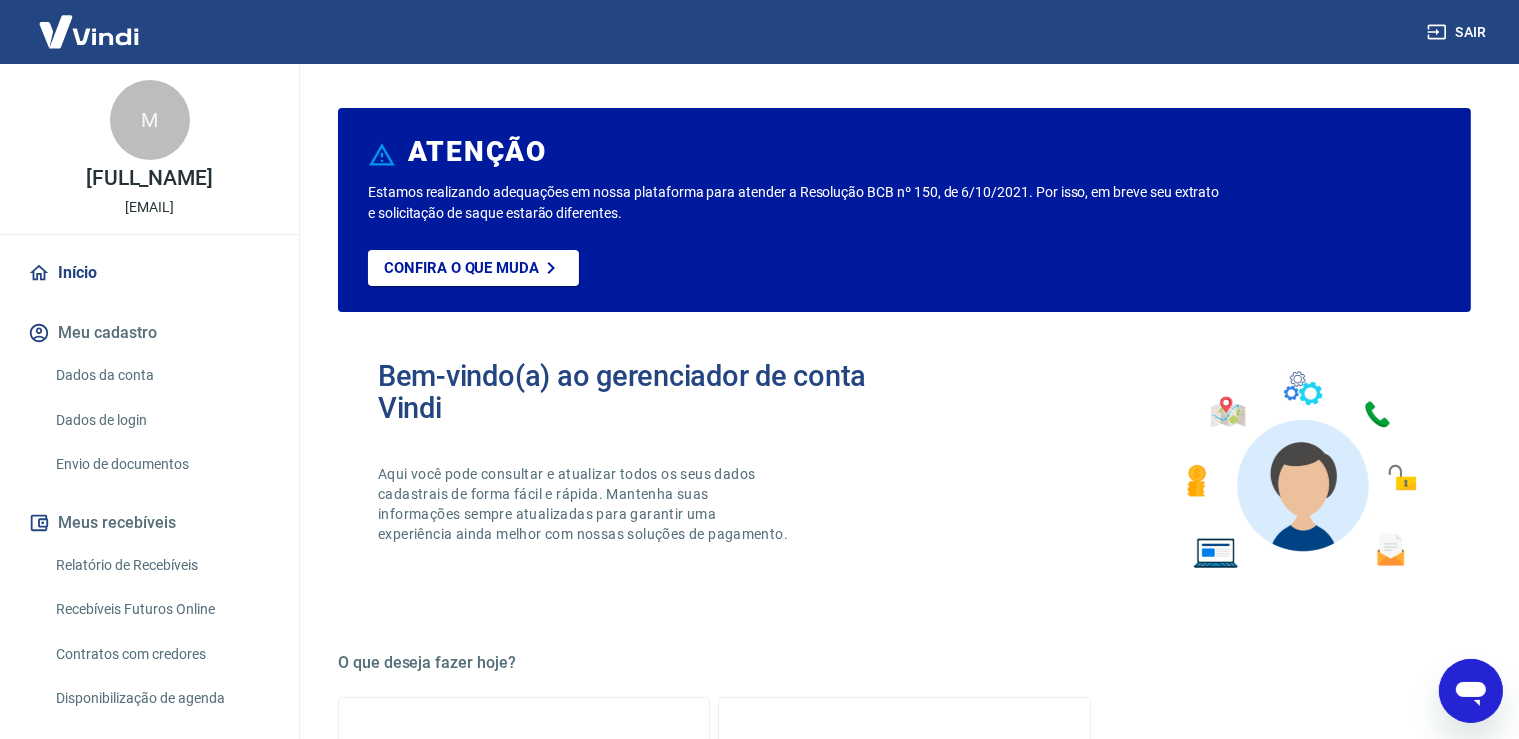 click on "Dados da conta" at bounding box center (161, 375) 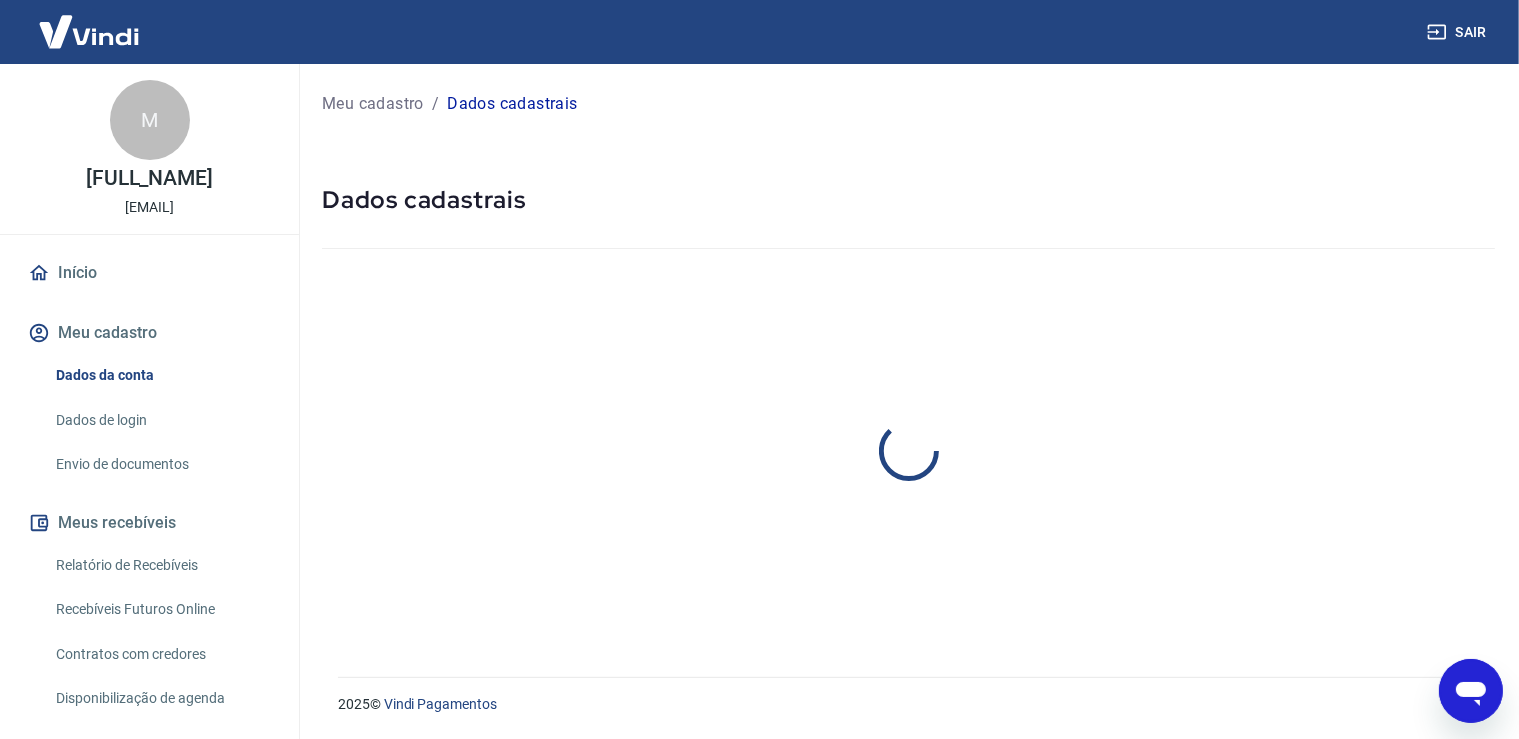 select on "SP" 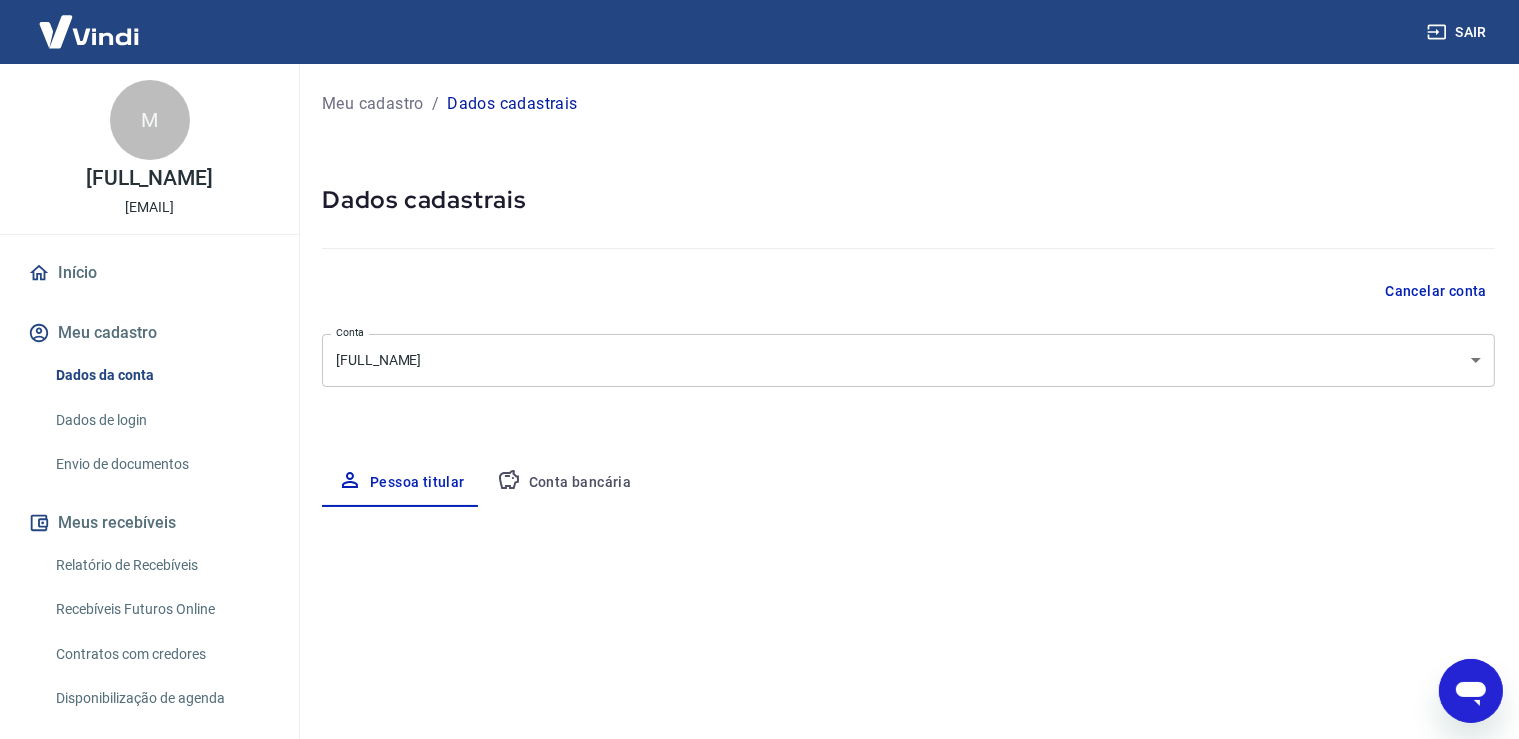 type on "([PHONE]) 99905-9746" 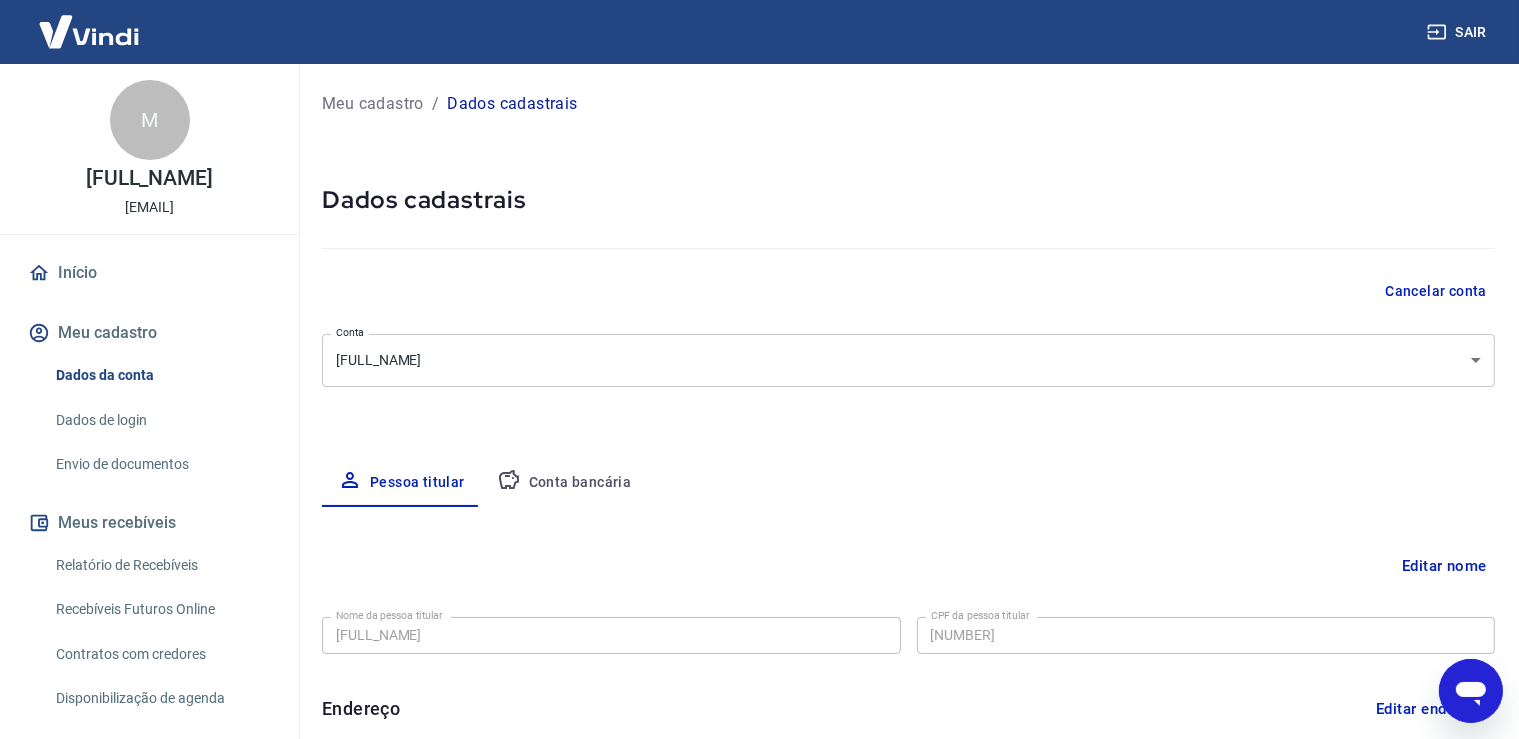 click on "Conta bancária" at bounding box center (564, 483) 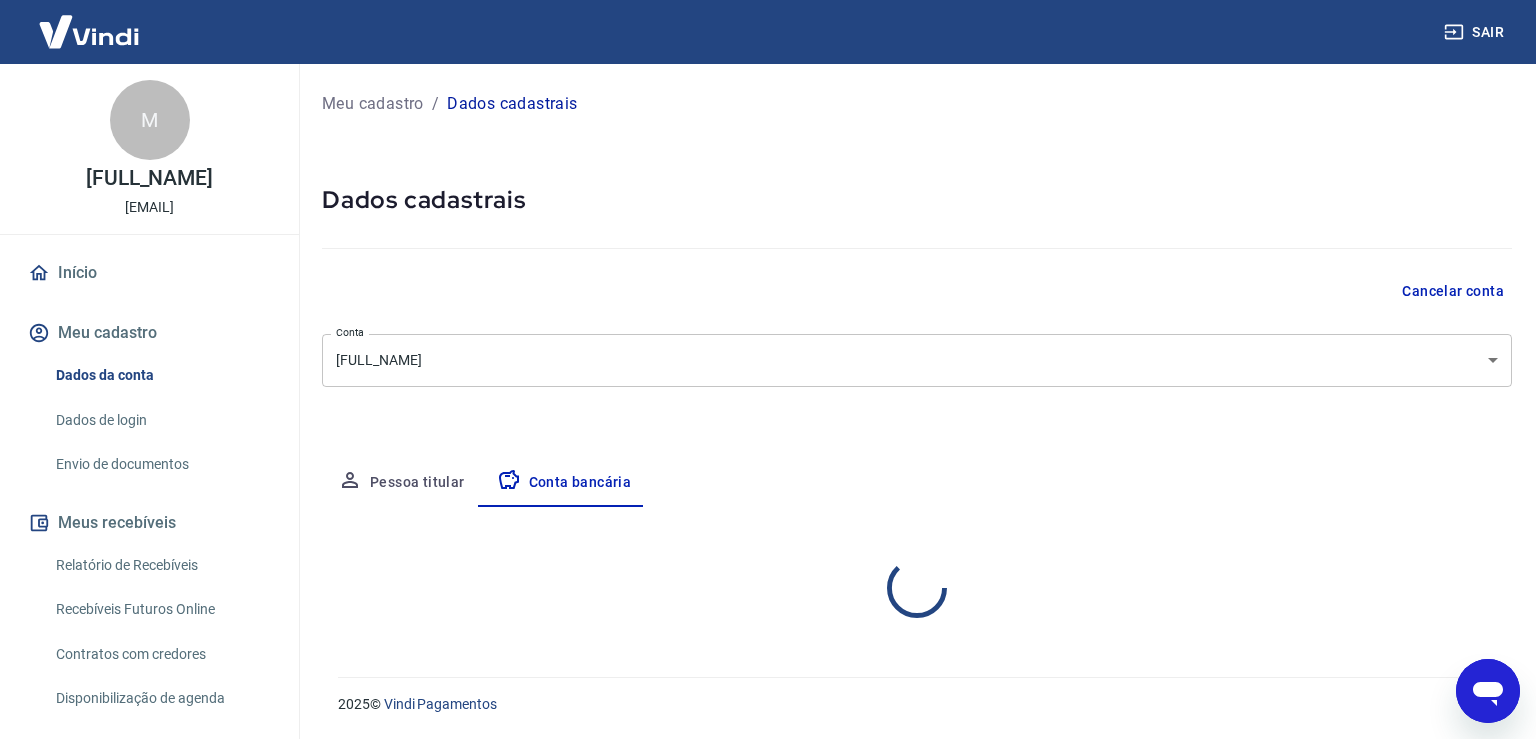 select on "1" 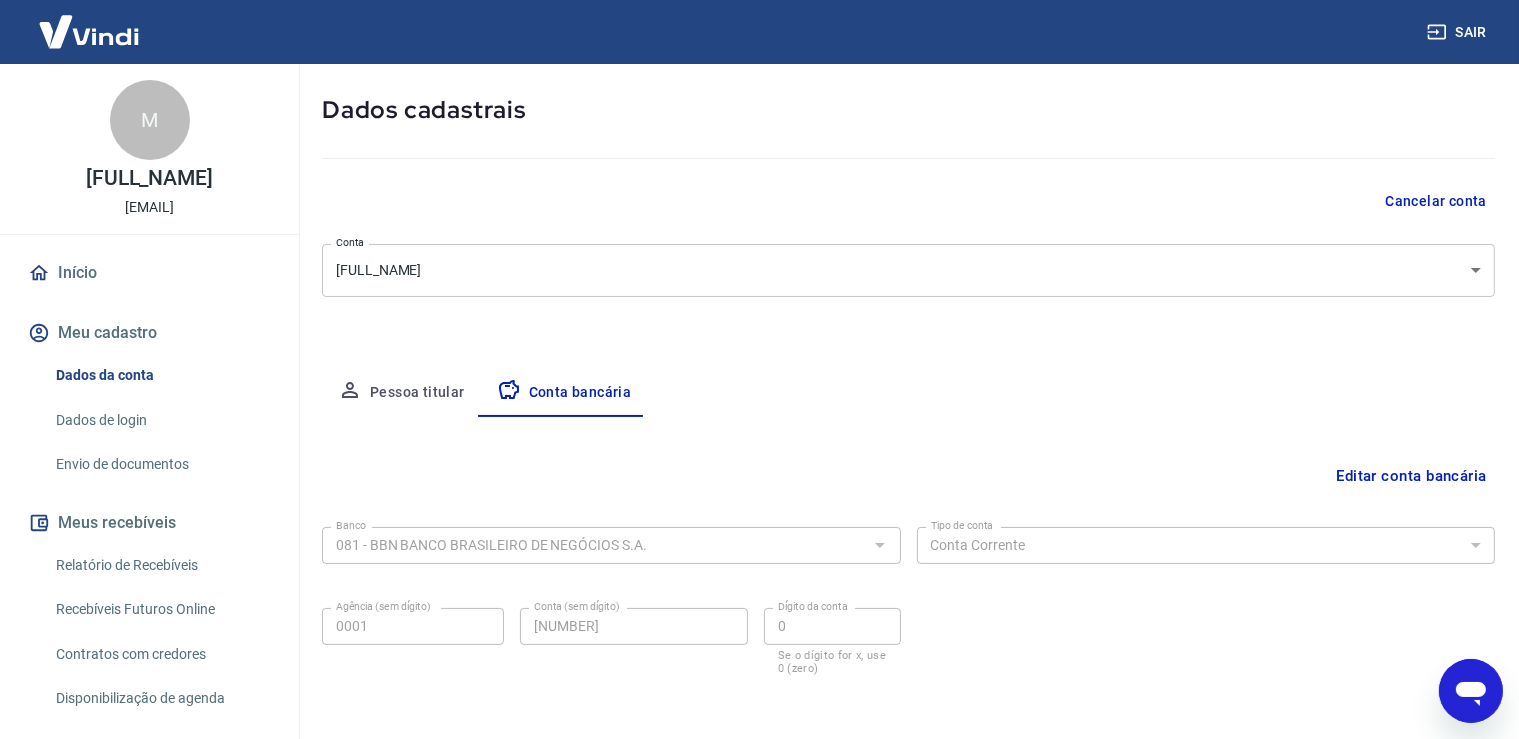 scroll, scrollTop: 171, scrollLeft: 0, axis: vertical 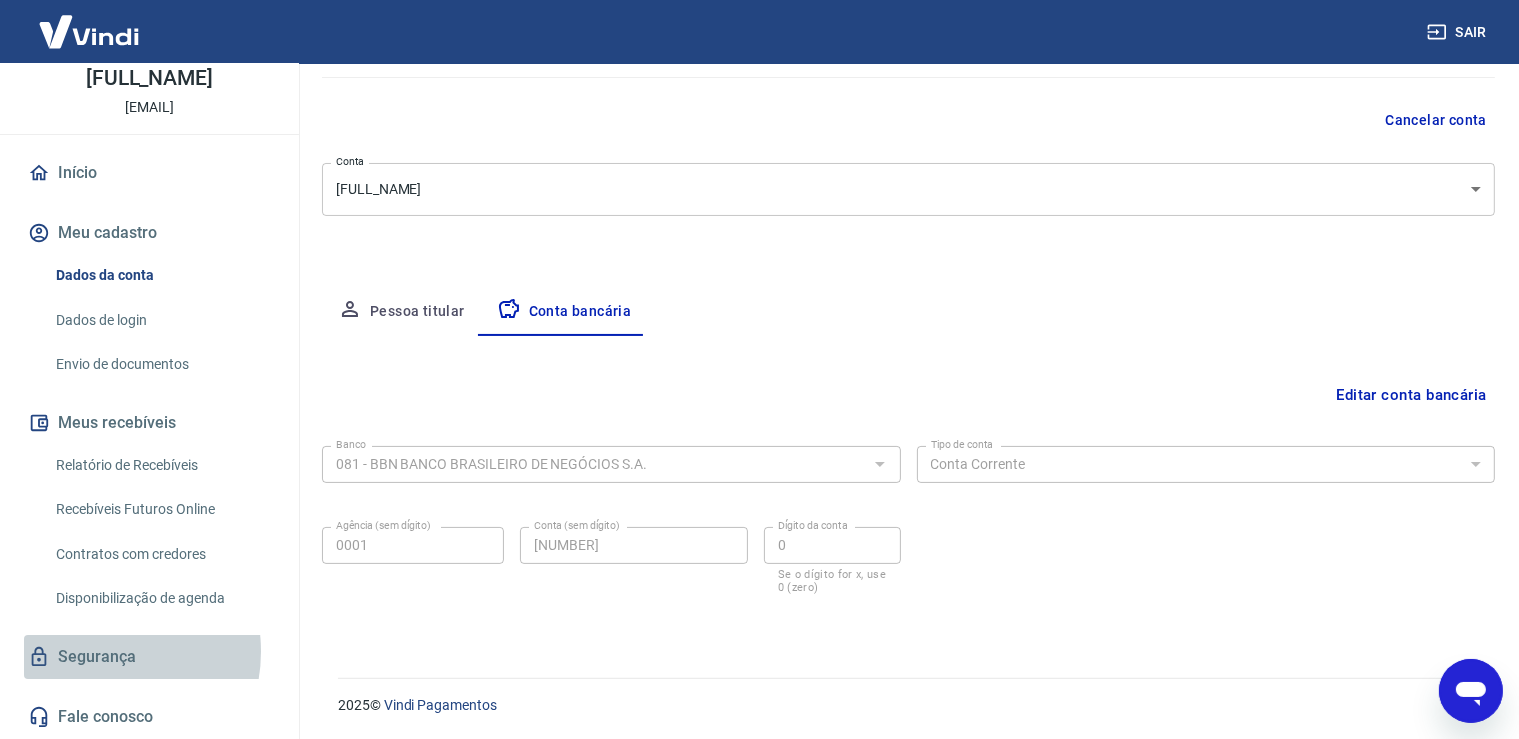 click on "Segurança" at bounding box center [149, 657] 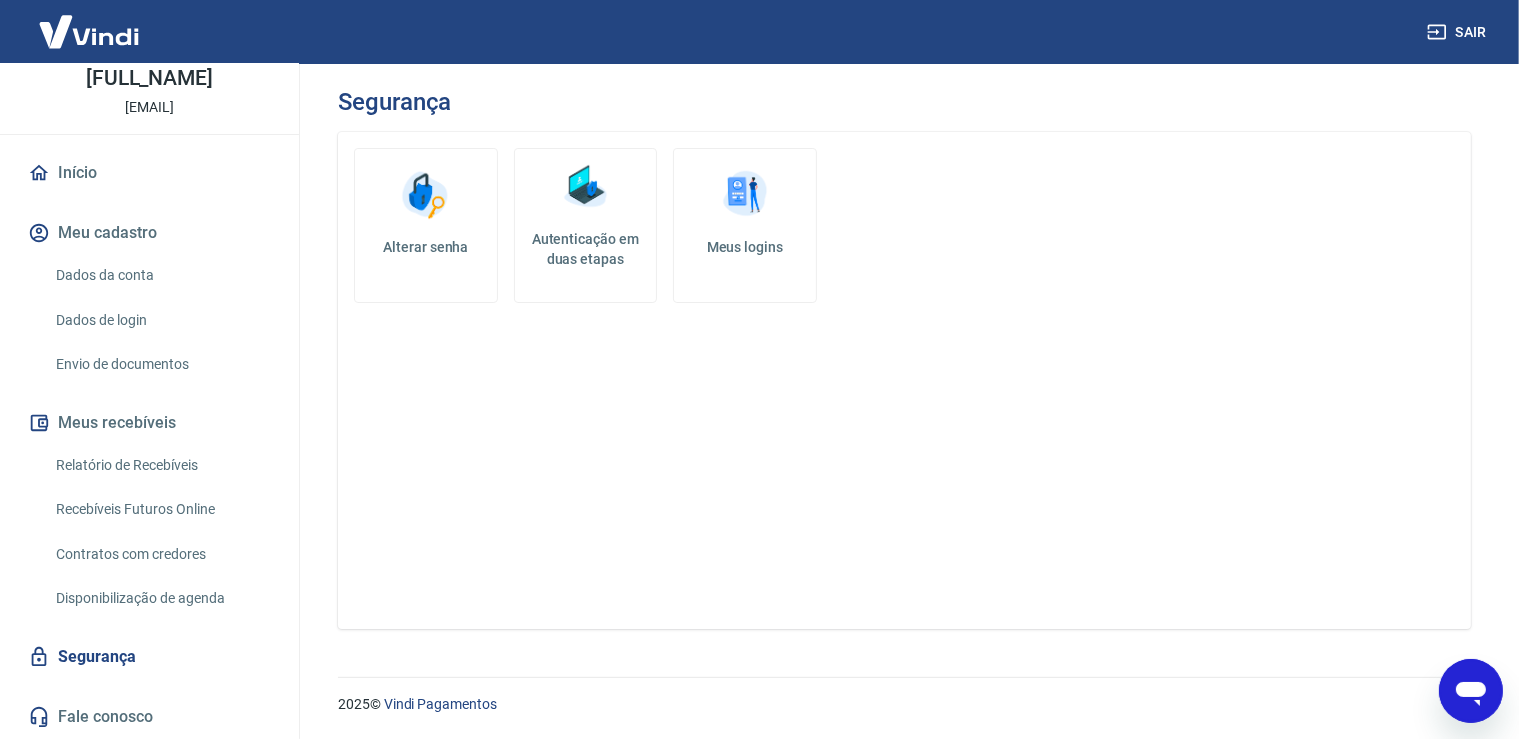scroll, scrollTop: 0, scrollLeft: 0, axis: both 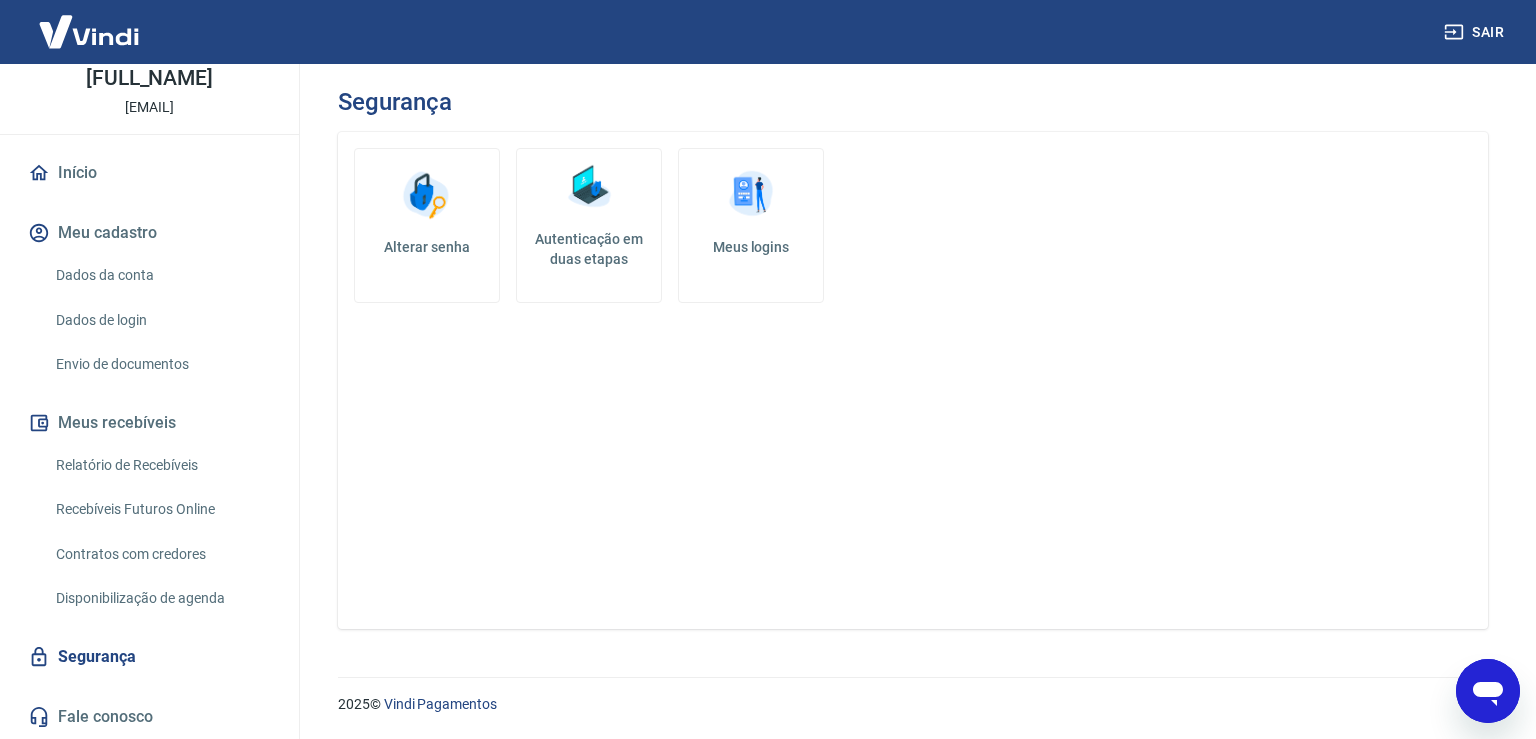 click on "Dados de login" at bounding box center [161, 320] 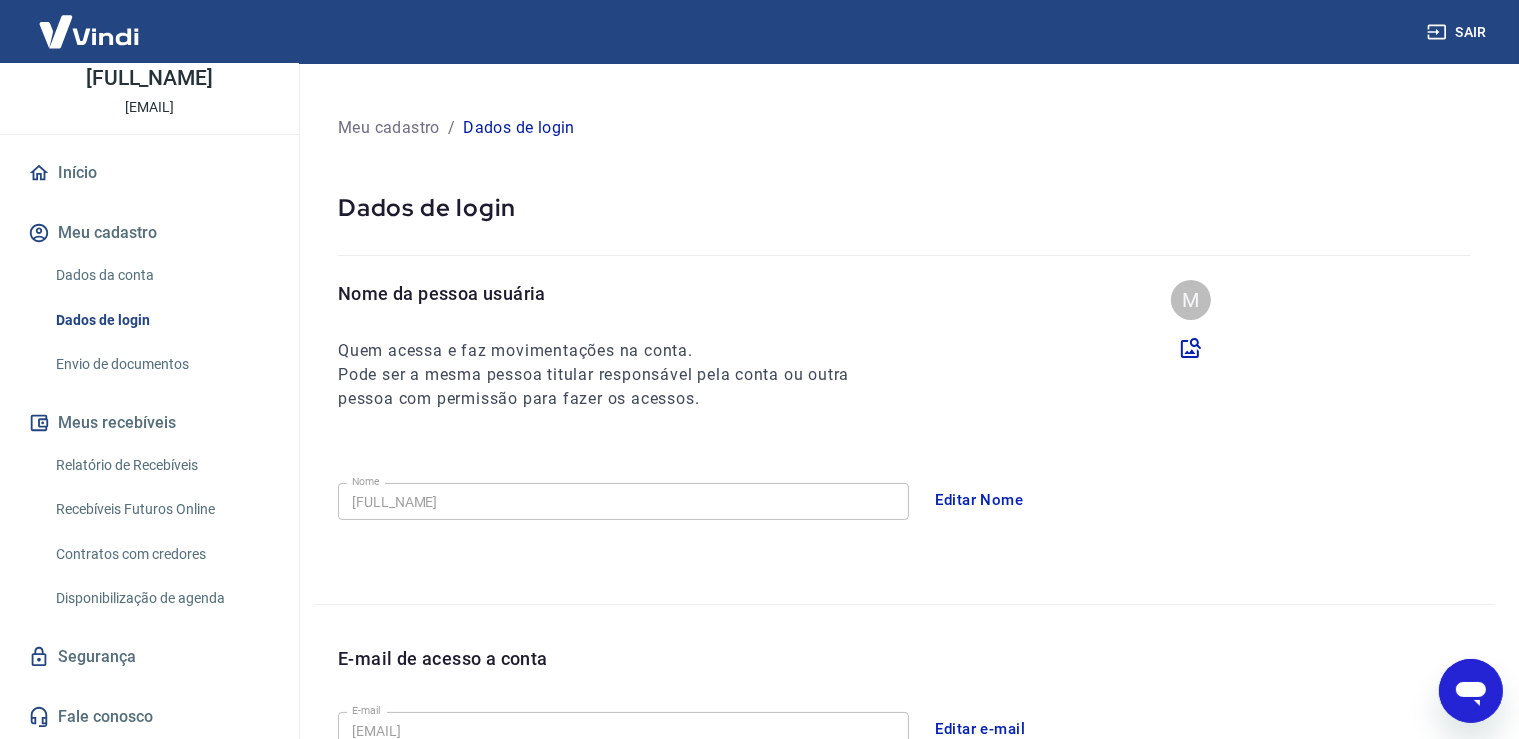 click on "Dados da conta" at bounding box center (161, 275) 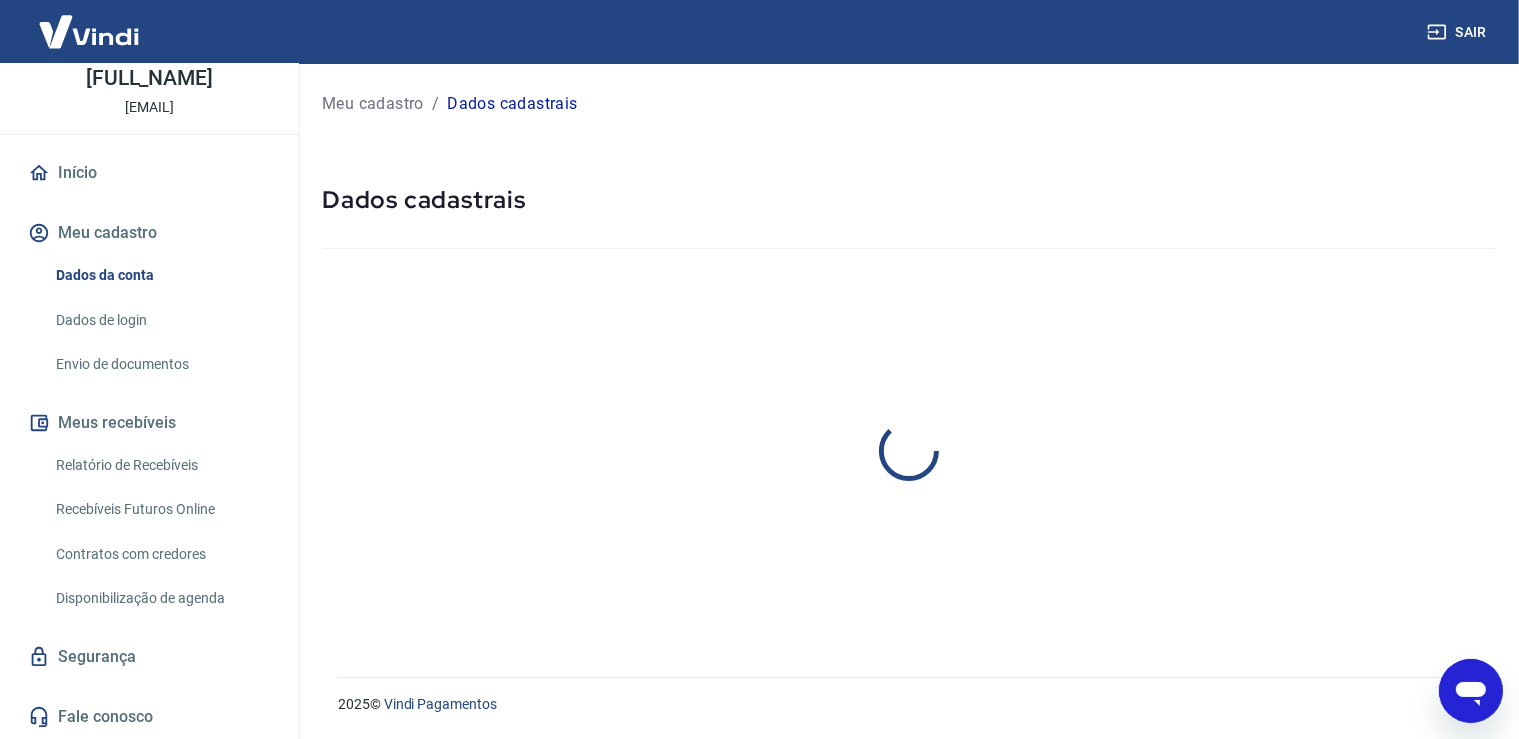 select on "SP" 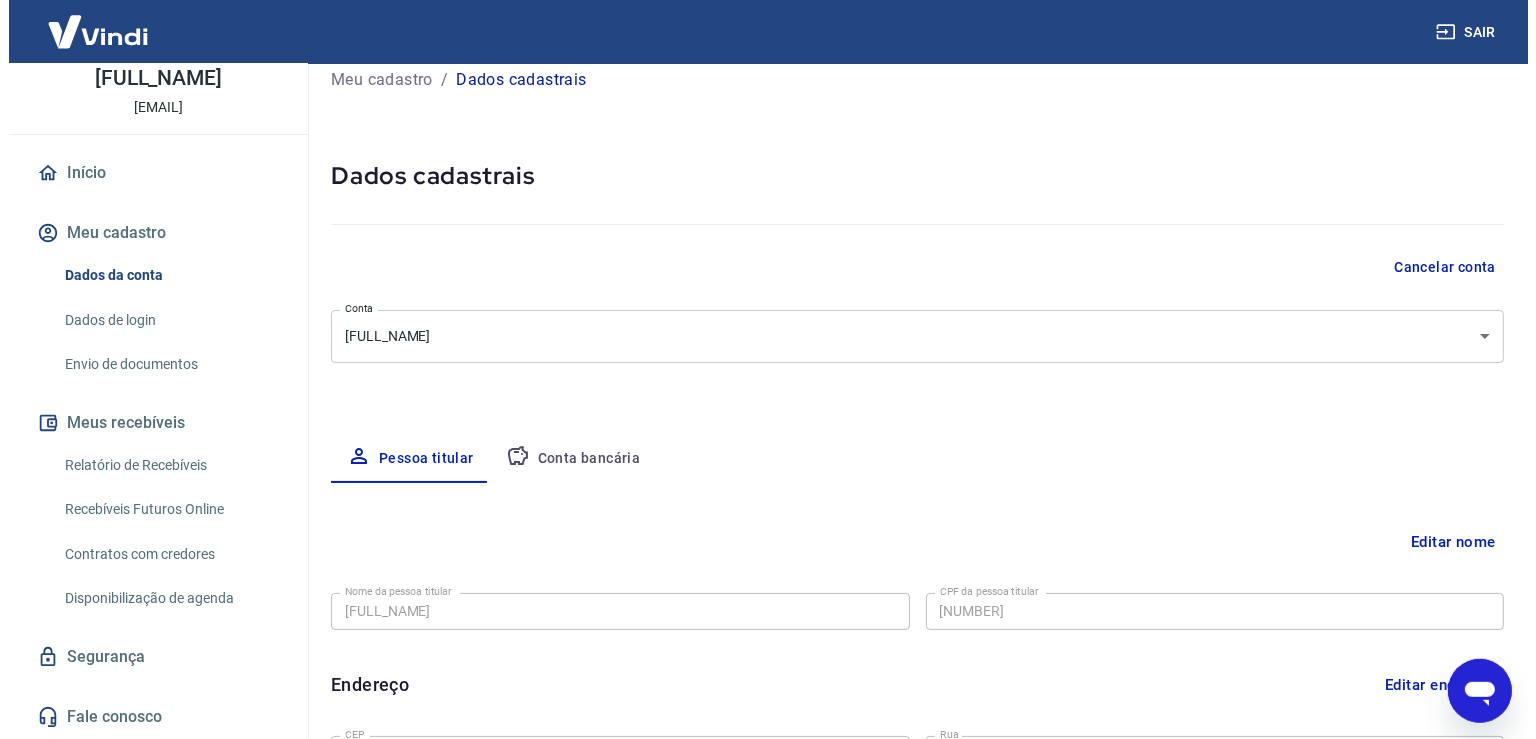 scroll, scrollTop: 12, scrollLeft: 0, axis: vertical 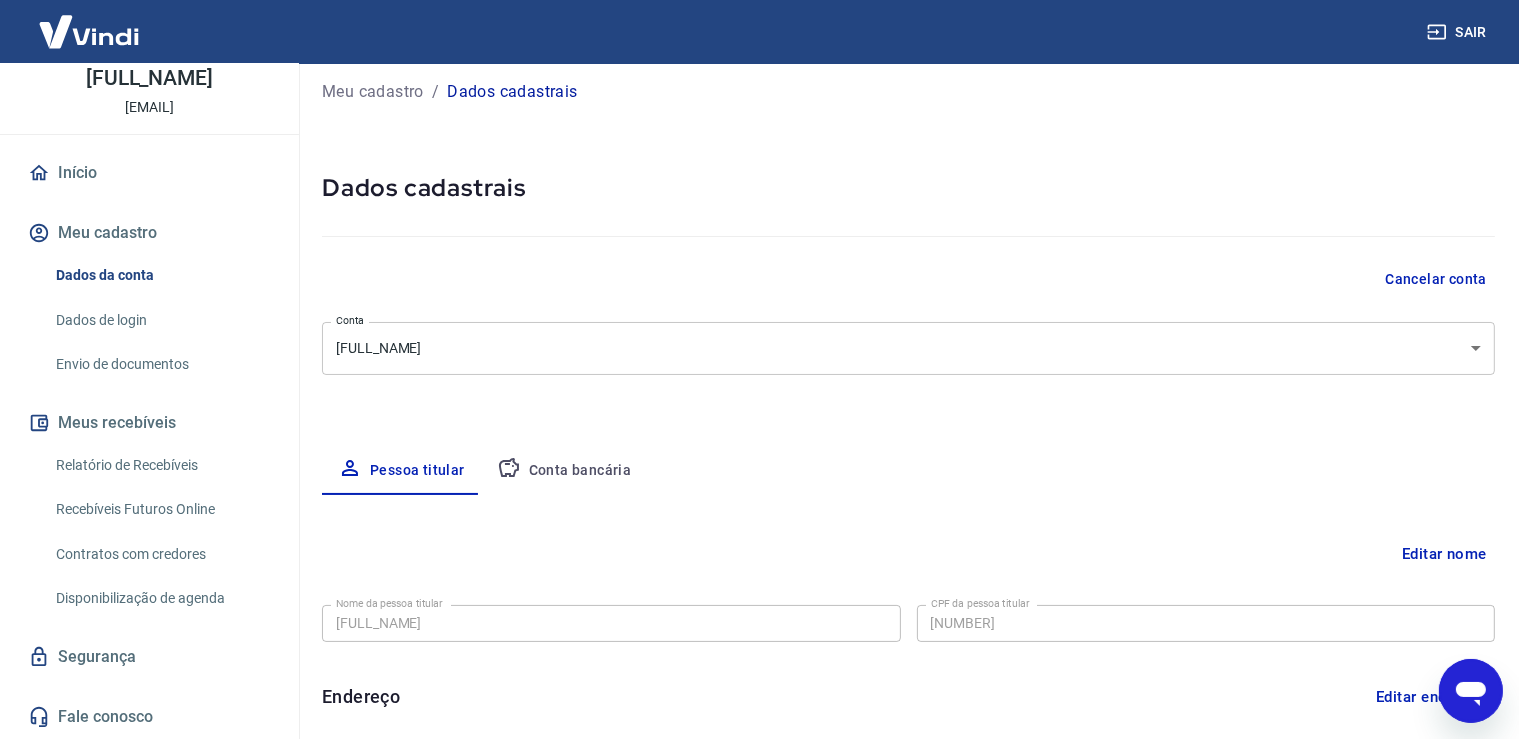 click on "Início" at bounding box center [149, 173] 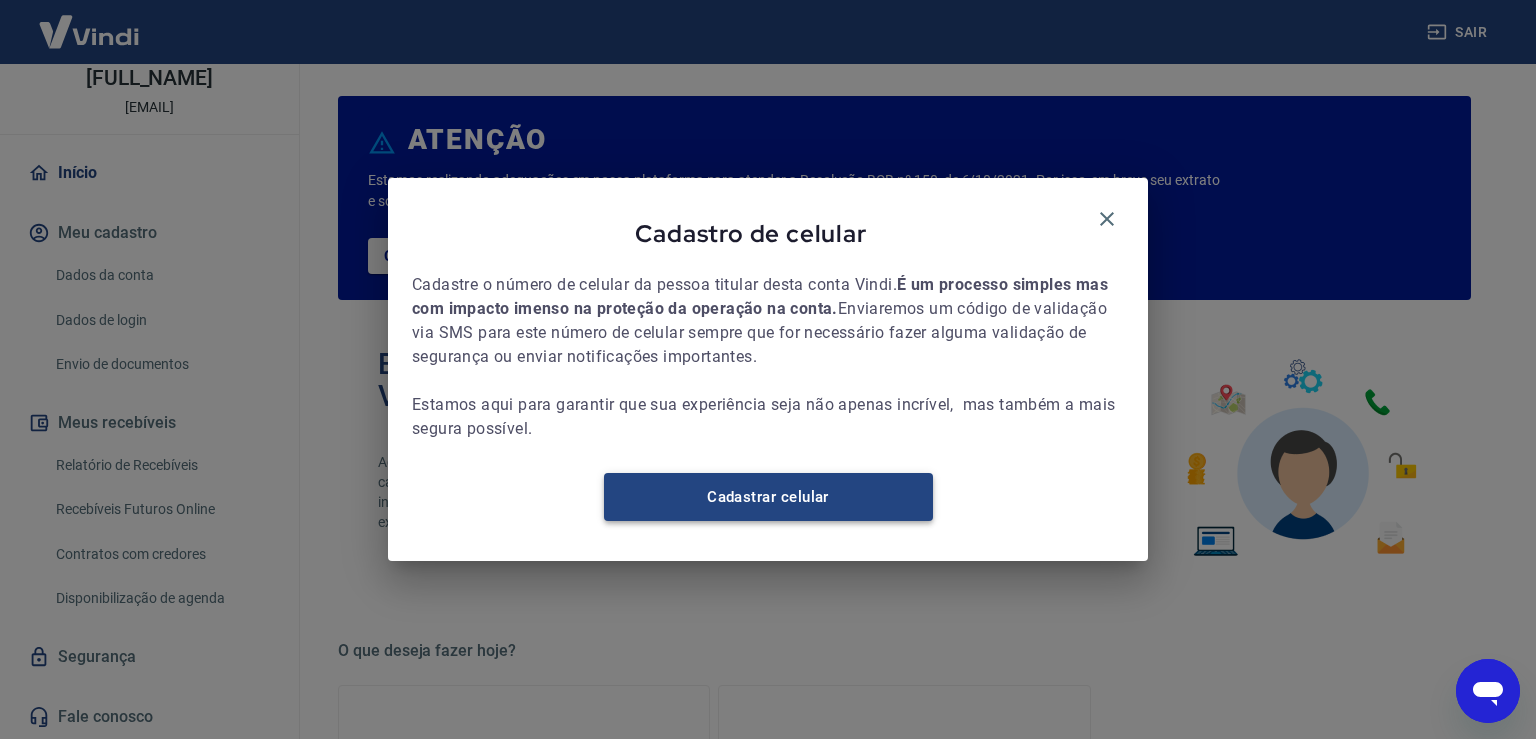 click on "Cadastrar celular" at bounding box center [768, 497] 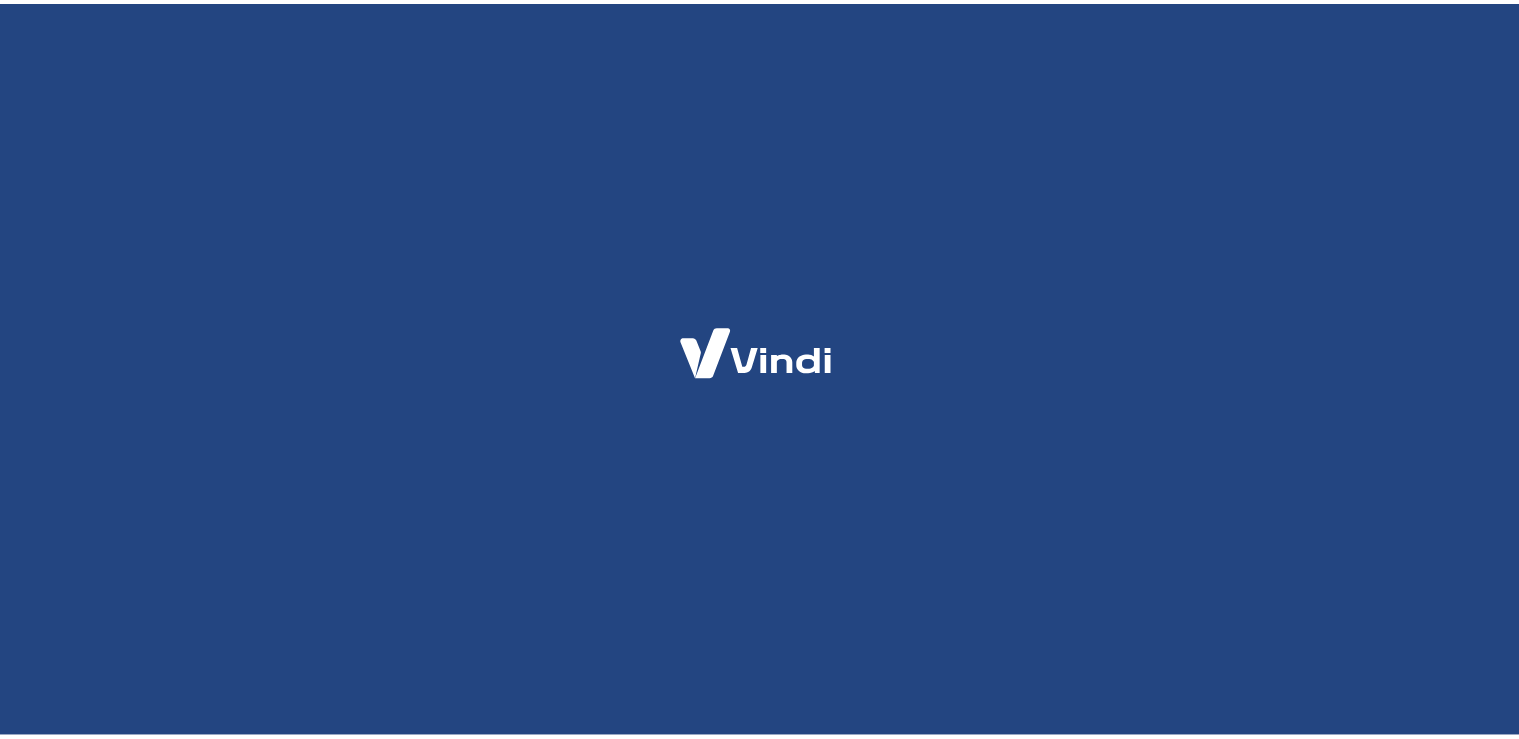scroll, scrollTop: 0, scrollLeft: 0, axis: both 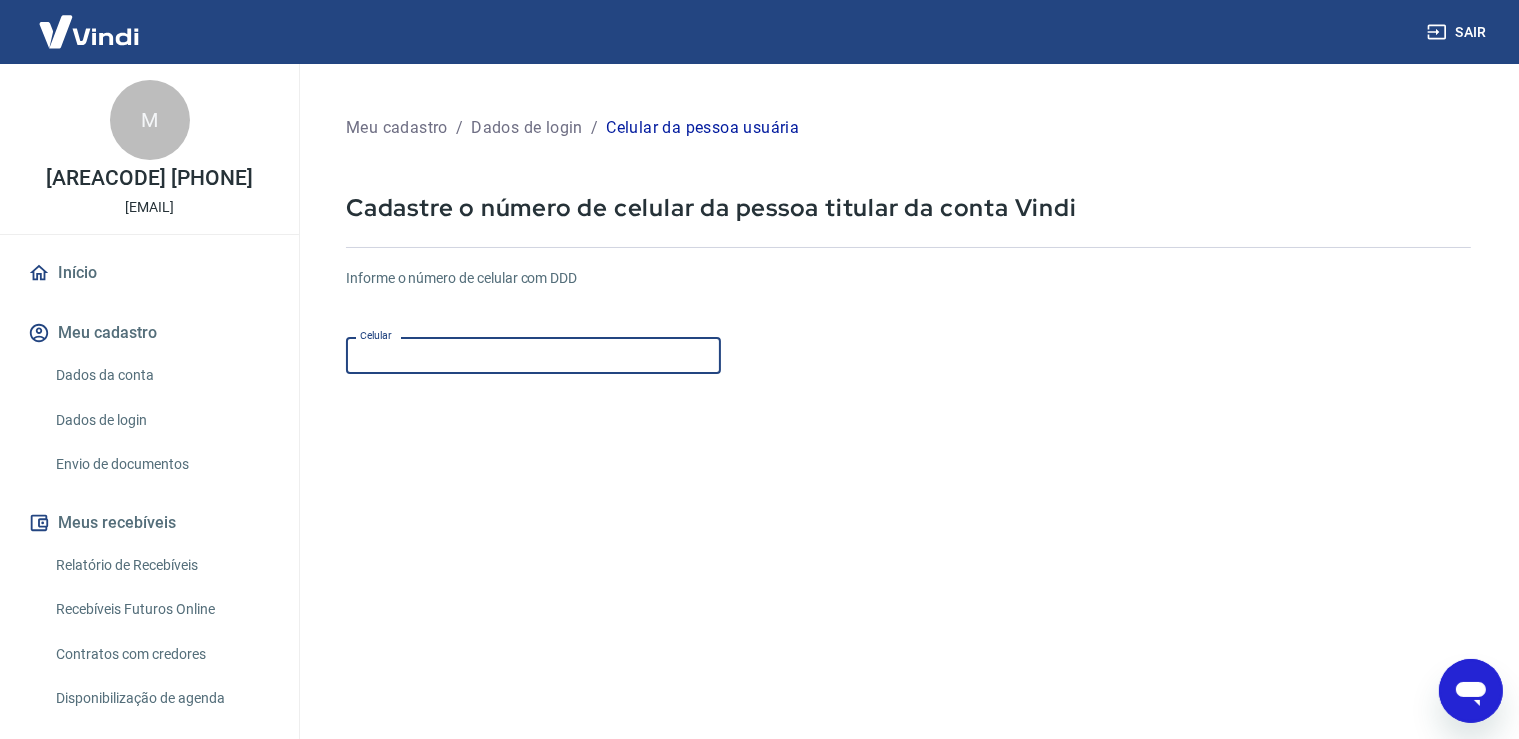 click on "Celular" at bounding box center (533, 355) 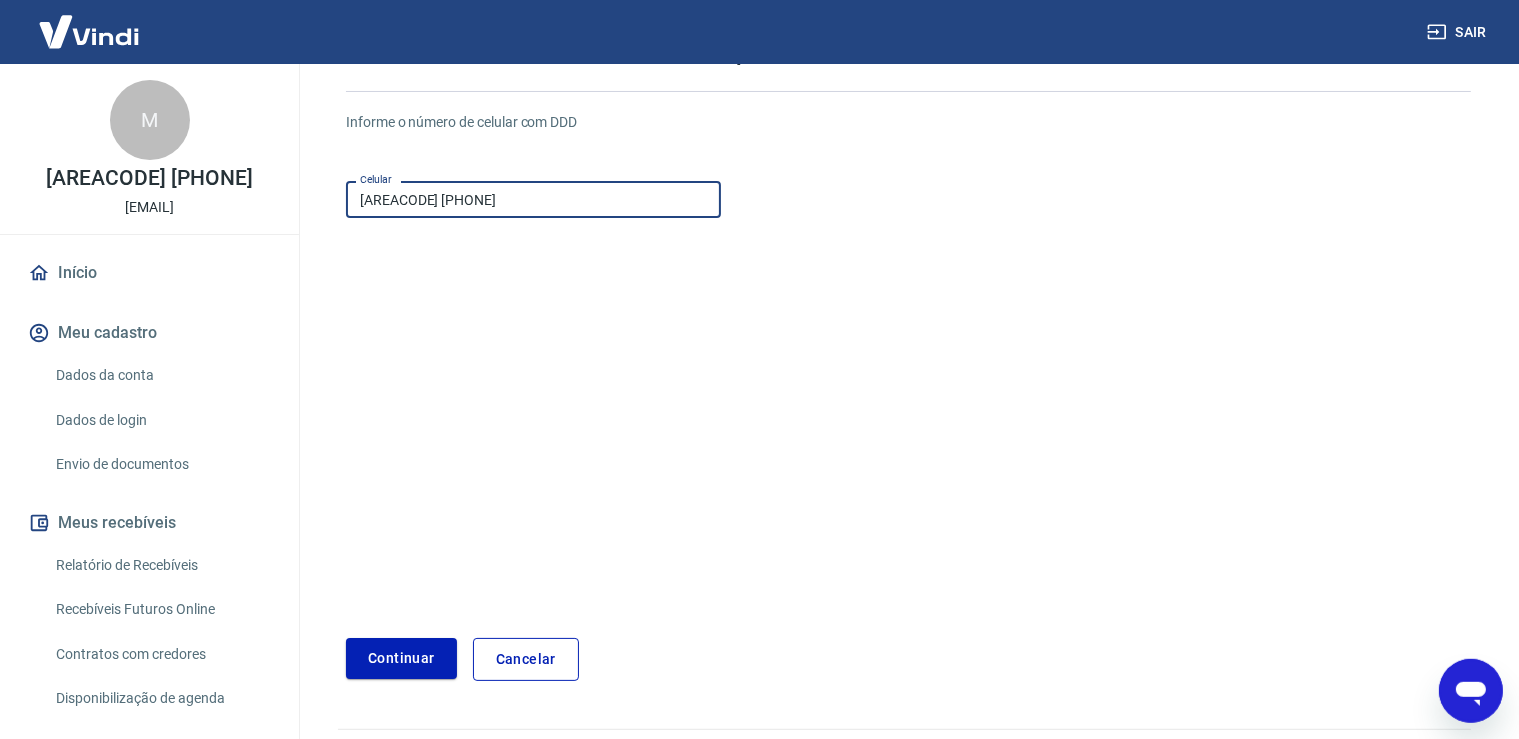scroll, scrollTop: 207, scrollLeft: 0, axis: vertical 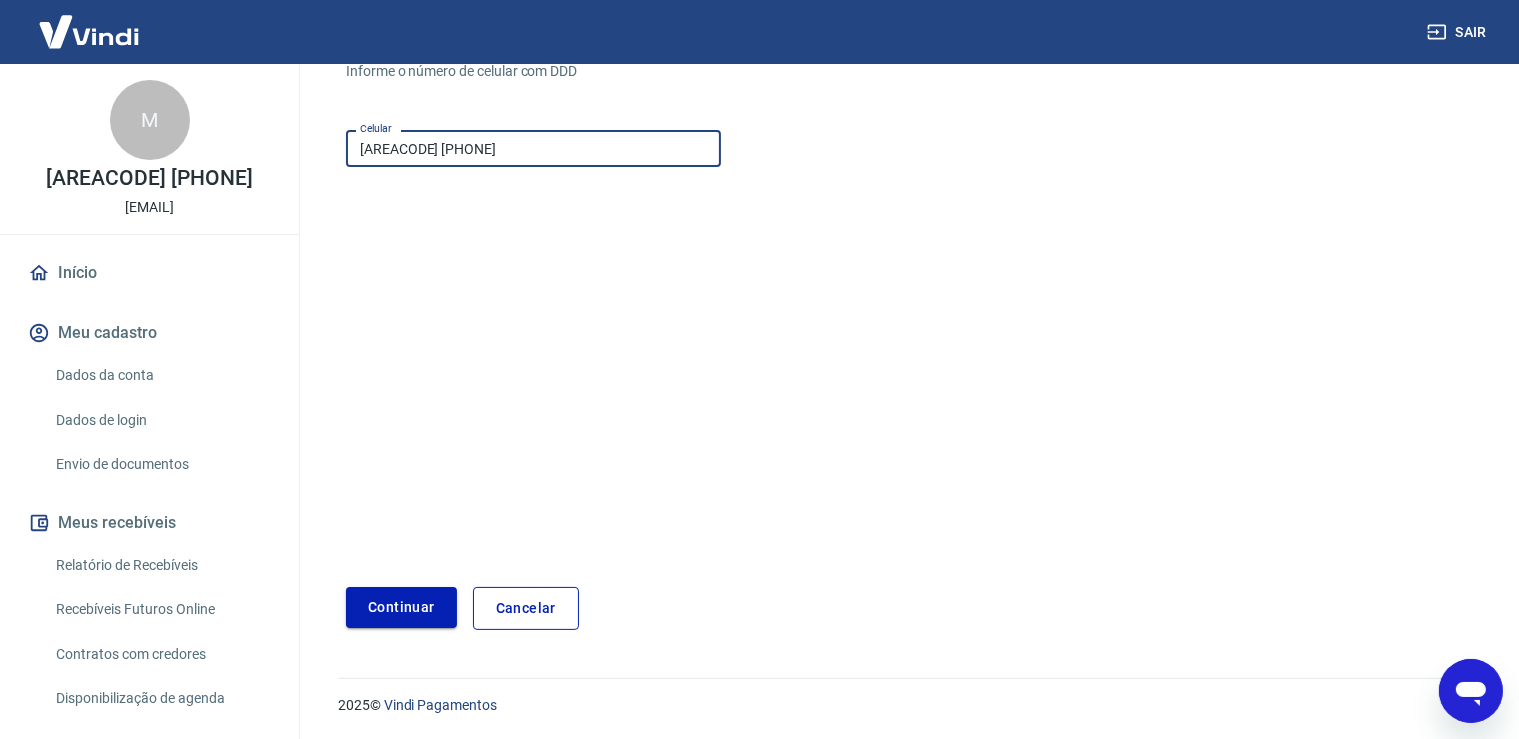 type on "(19) 99578-8383" 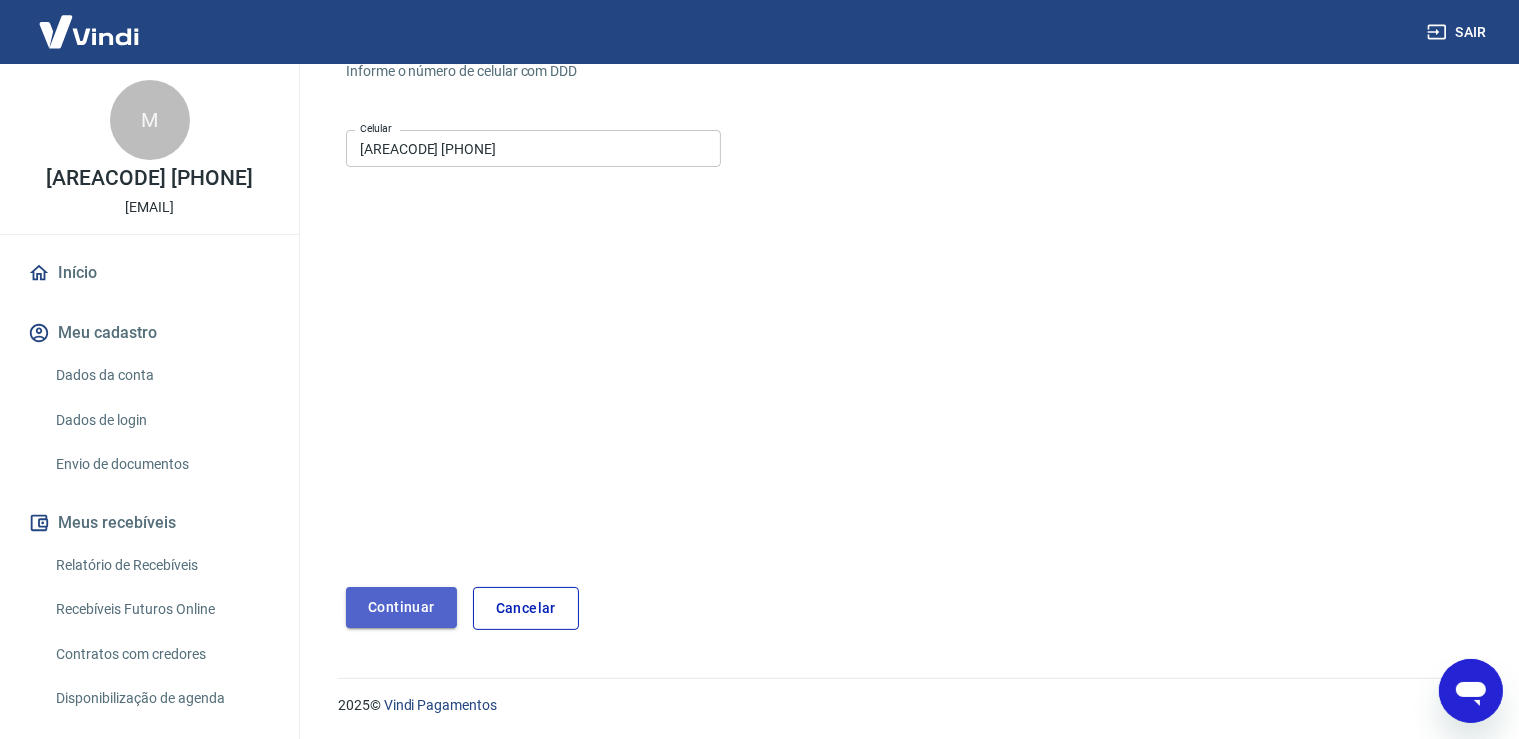 click on "Continuar" at bounding box center [401, 607] 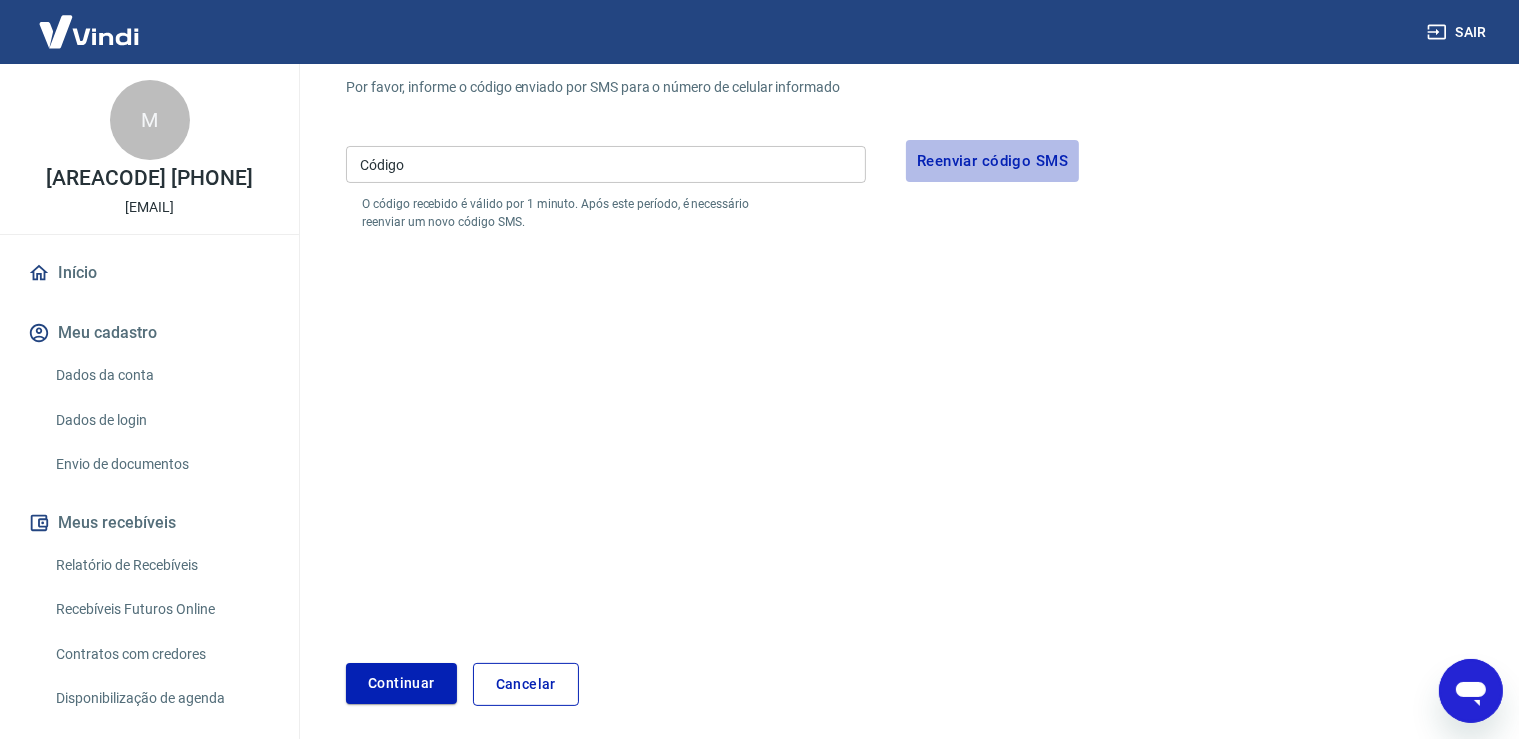click on "Reenviar código SMS" at bounding box center (992, 161) 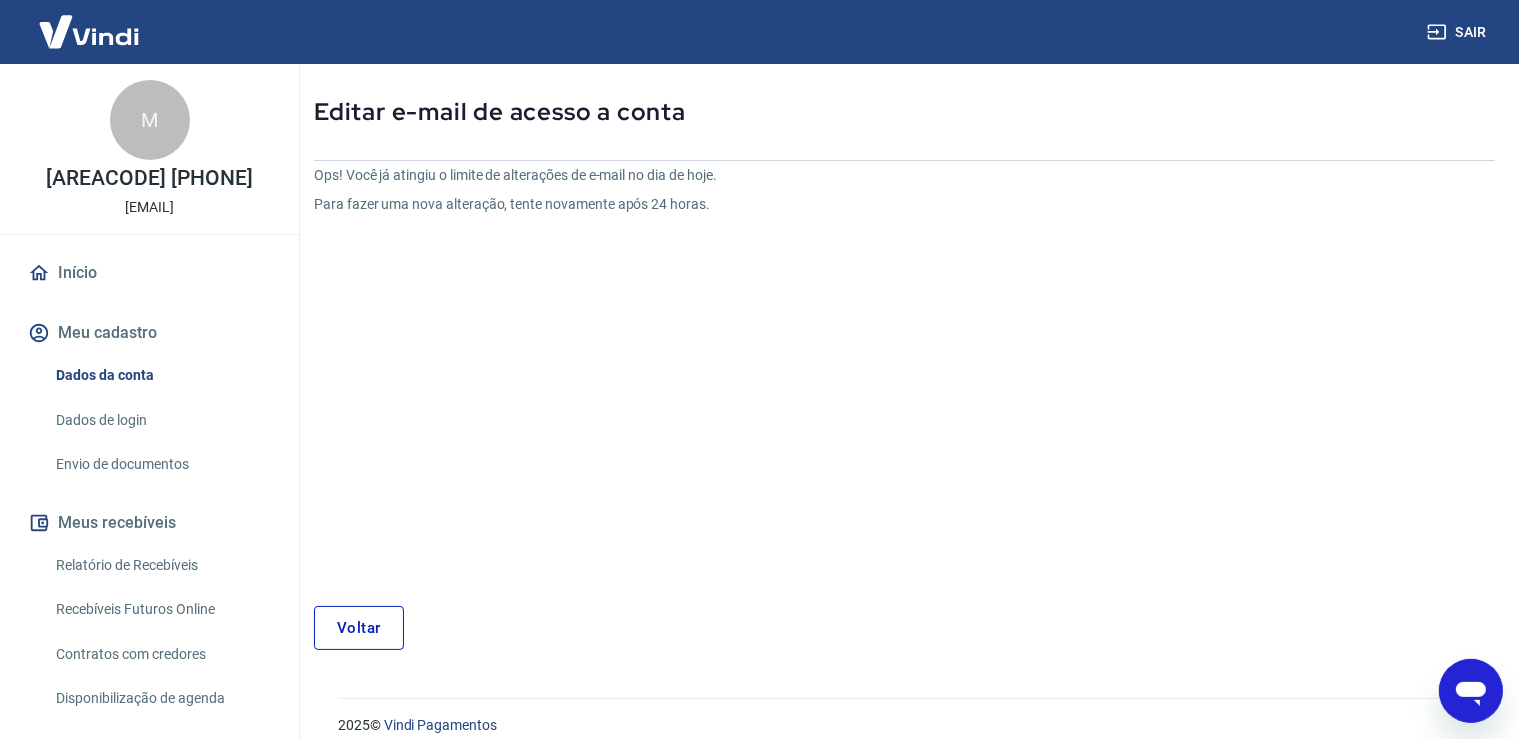 scroll, scrollTop: 108, scrollLeft: 0, axis: vertical 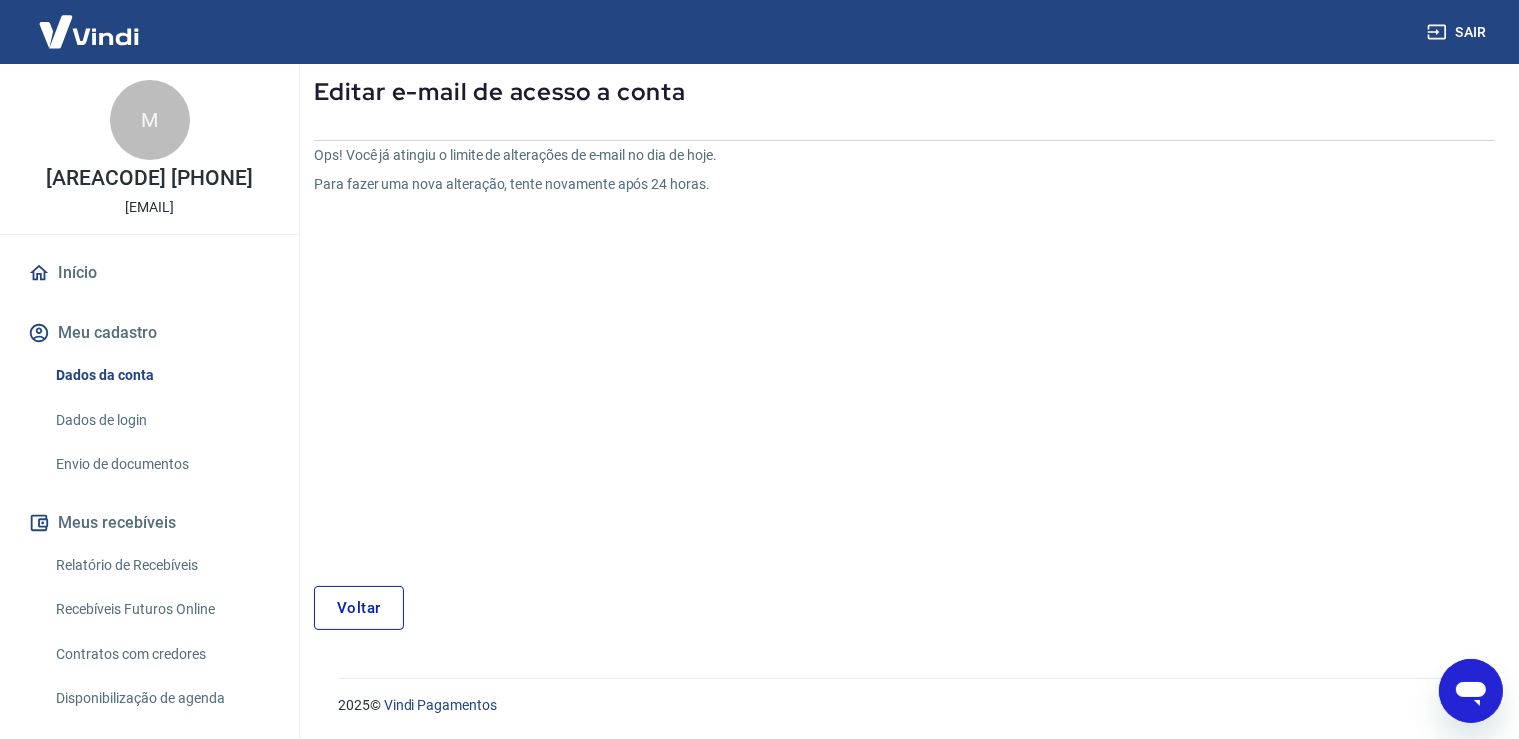 click on "Voltar" at bounding box center (359, 608) 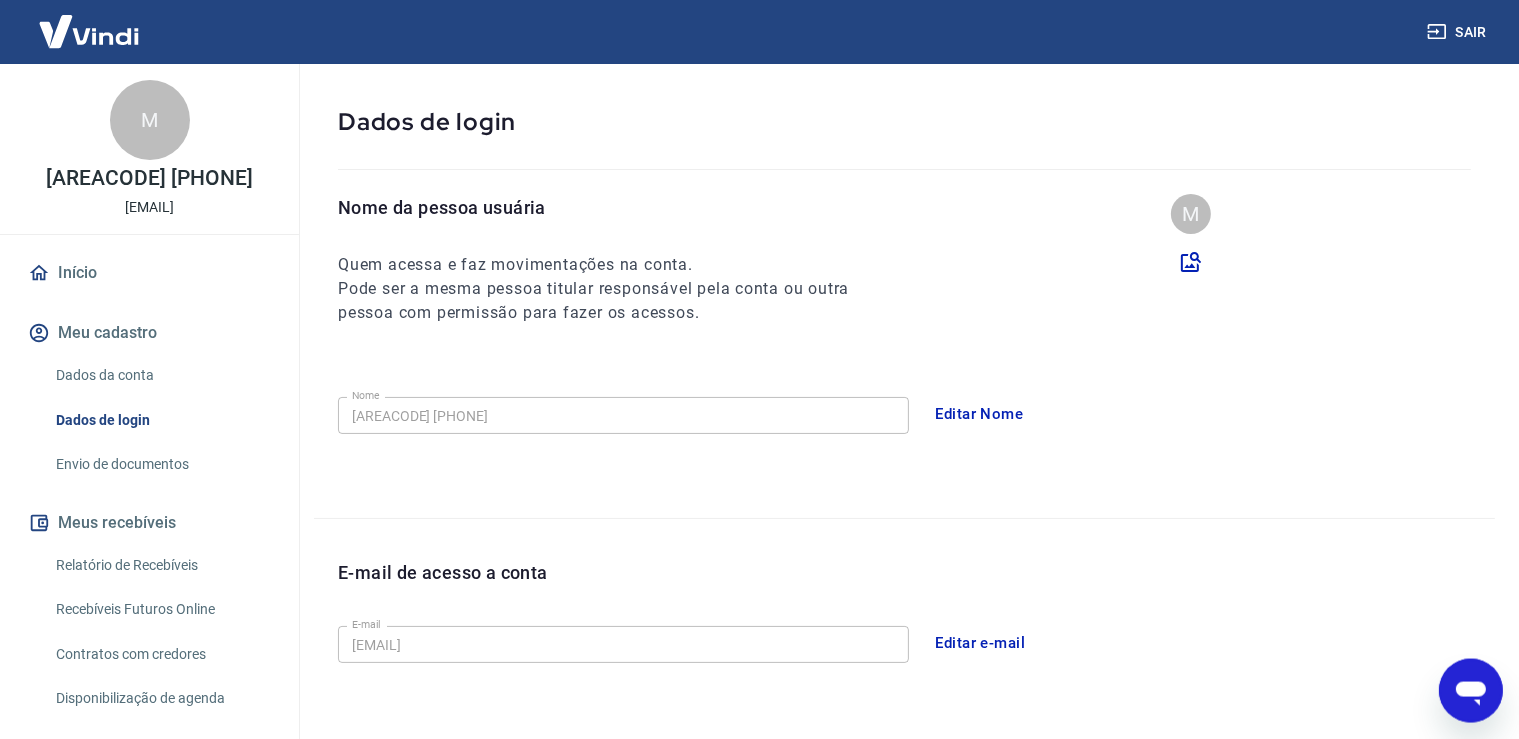 scroll, scrollTop: 0, scrollLeft: 0, axis: both 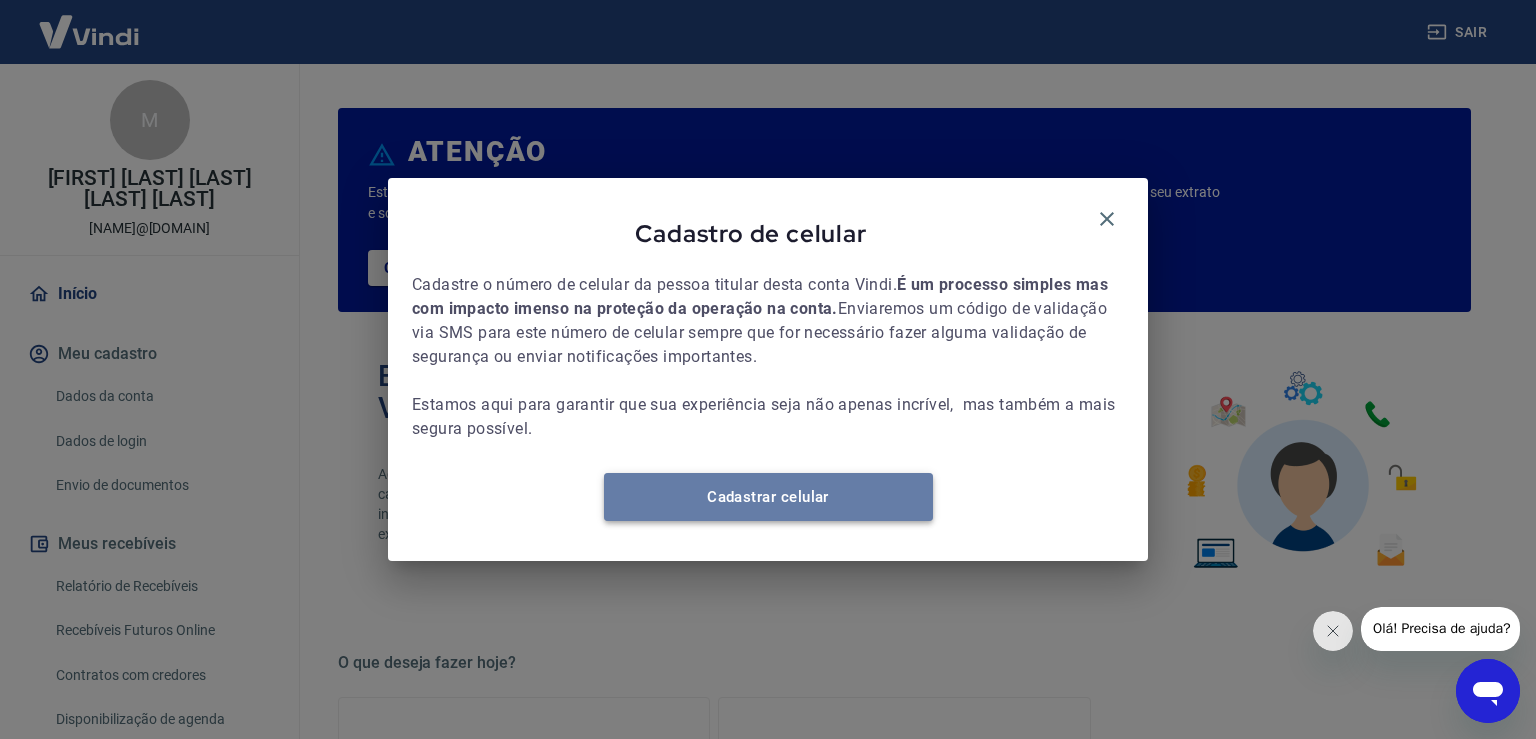 click on "Cadastrar celular" at bounding box center [768, 497] 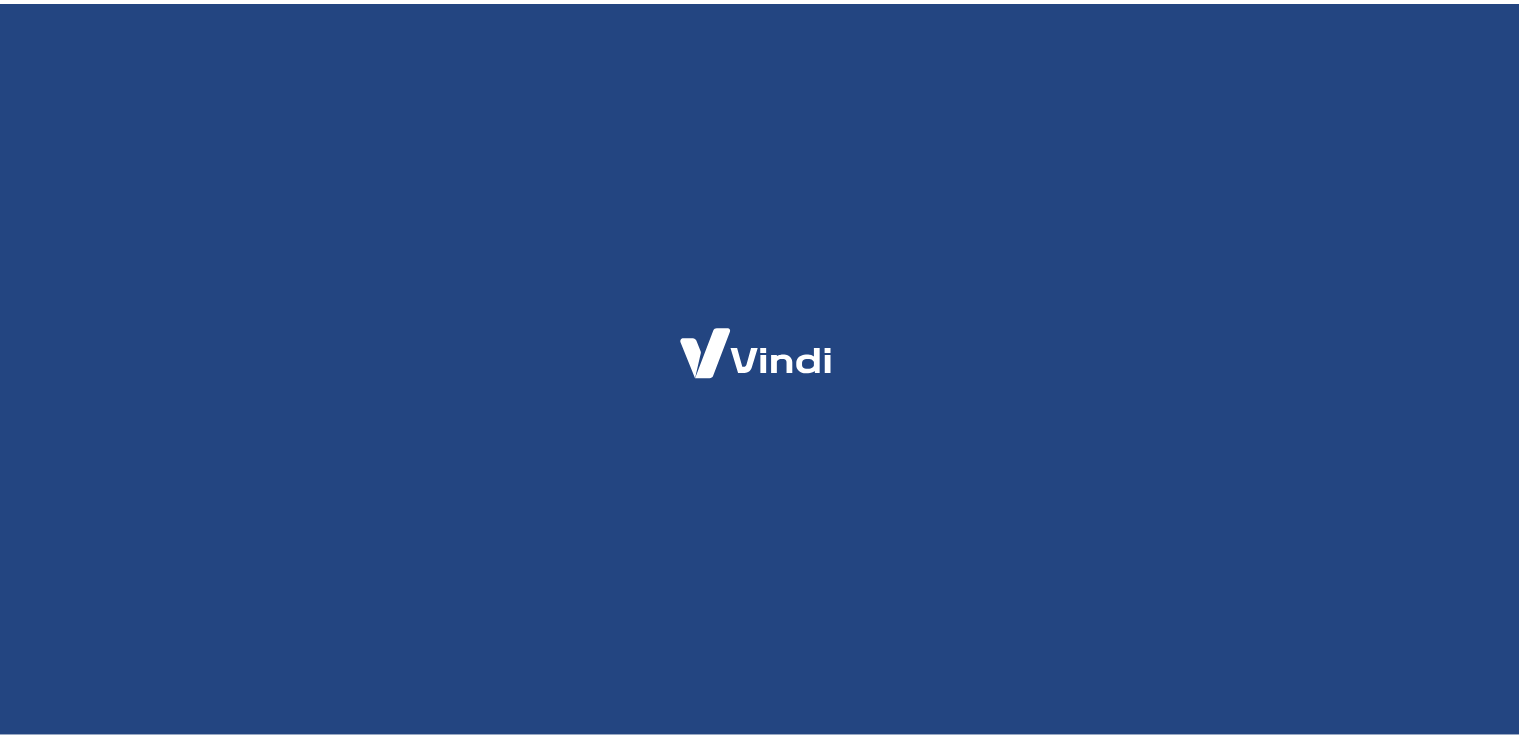 scroll, scrollTop: 0, scrollLeft: 0, axis: both 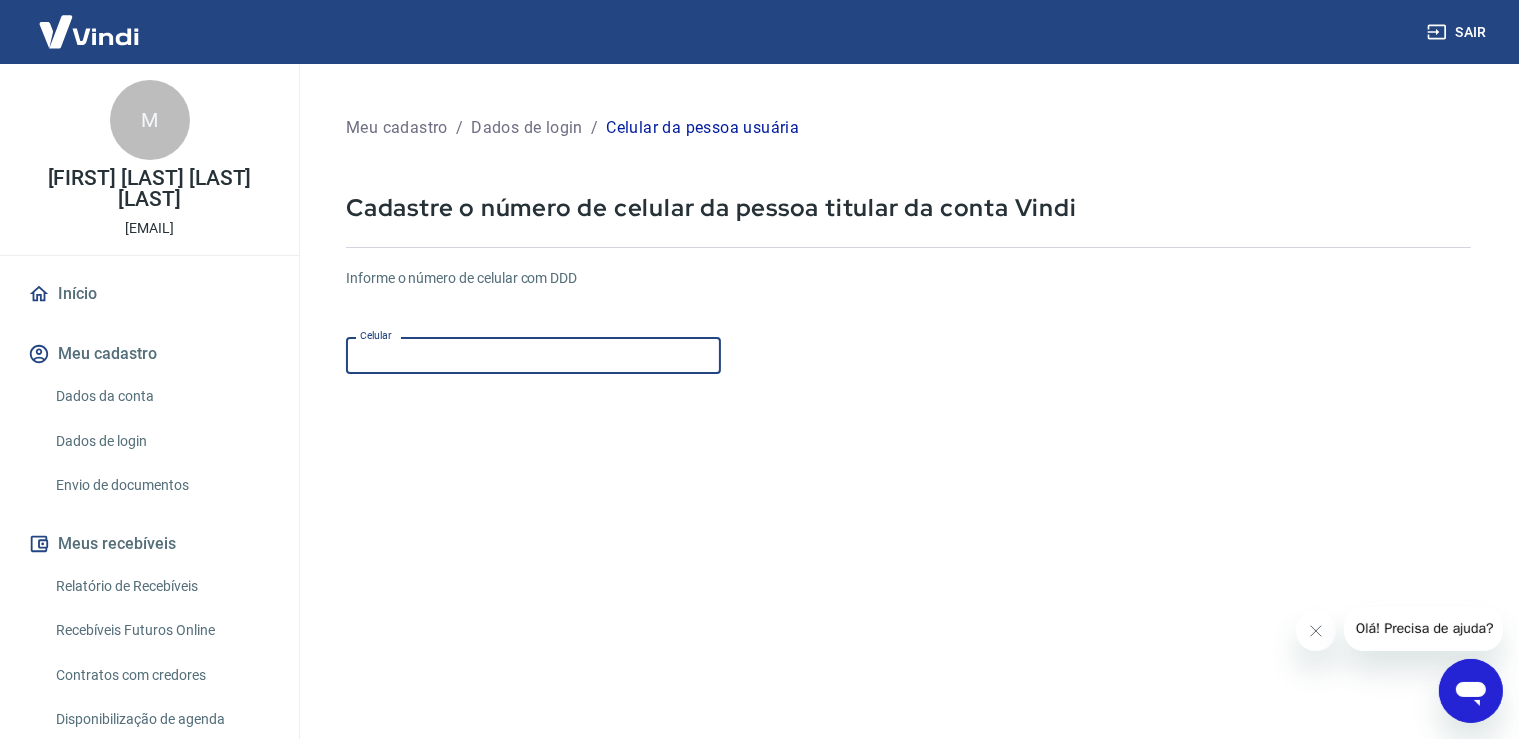 click on "Celular" at bounding box center [533, 355] 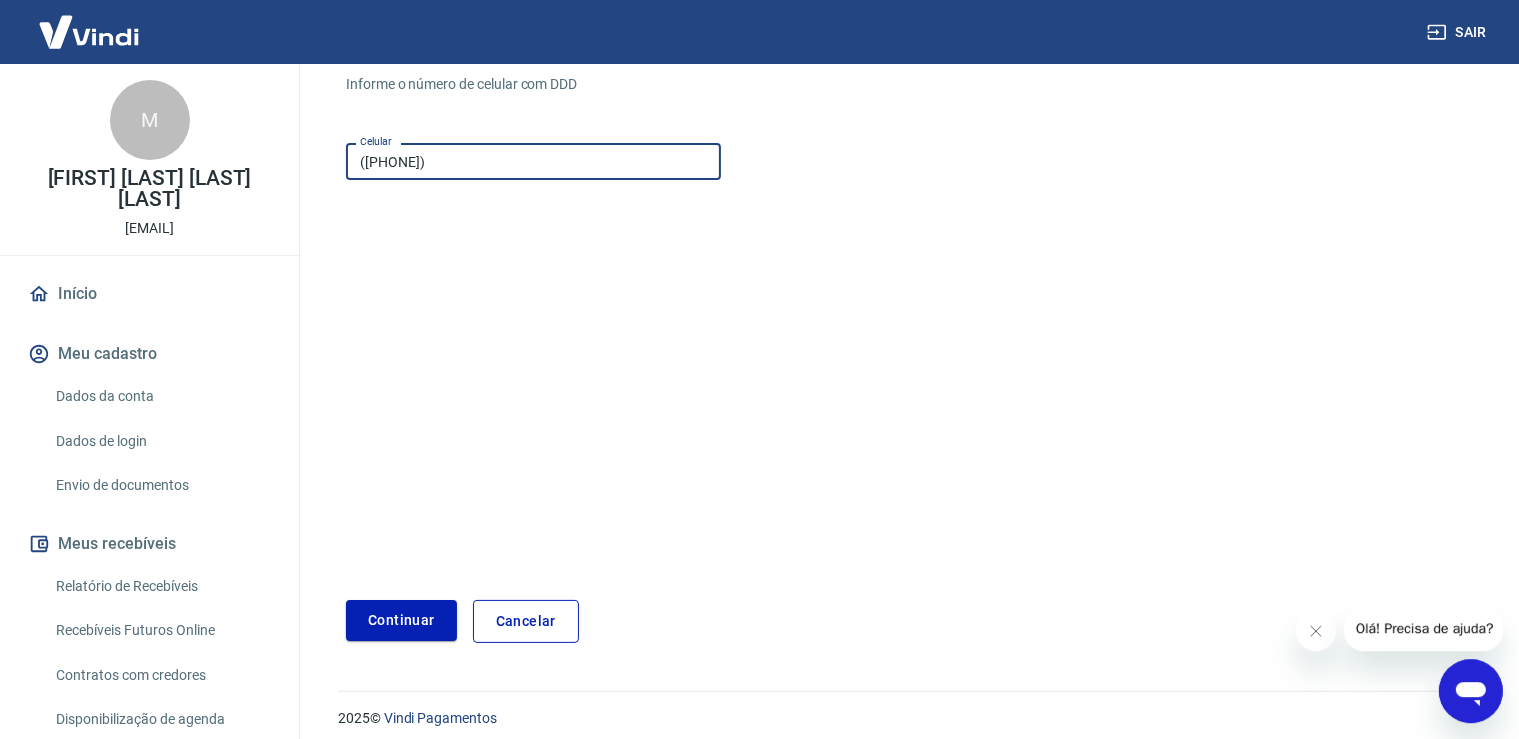 scroll, scrollTop: 207, scrollLeft: 0, axis: vertical 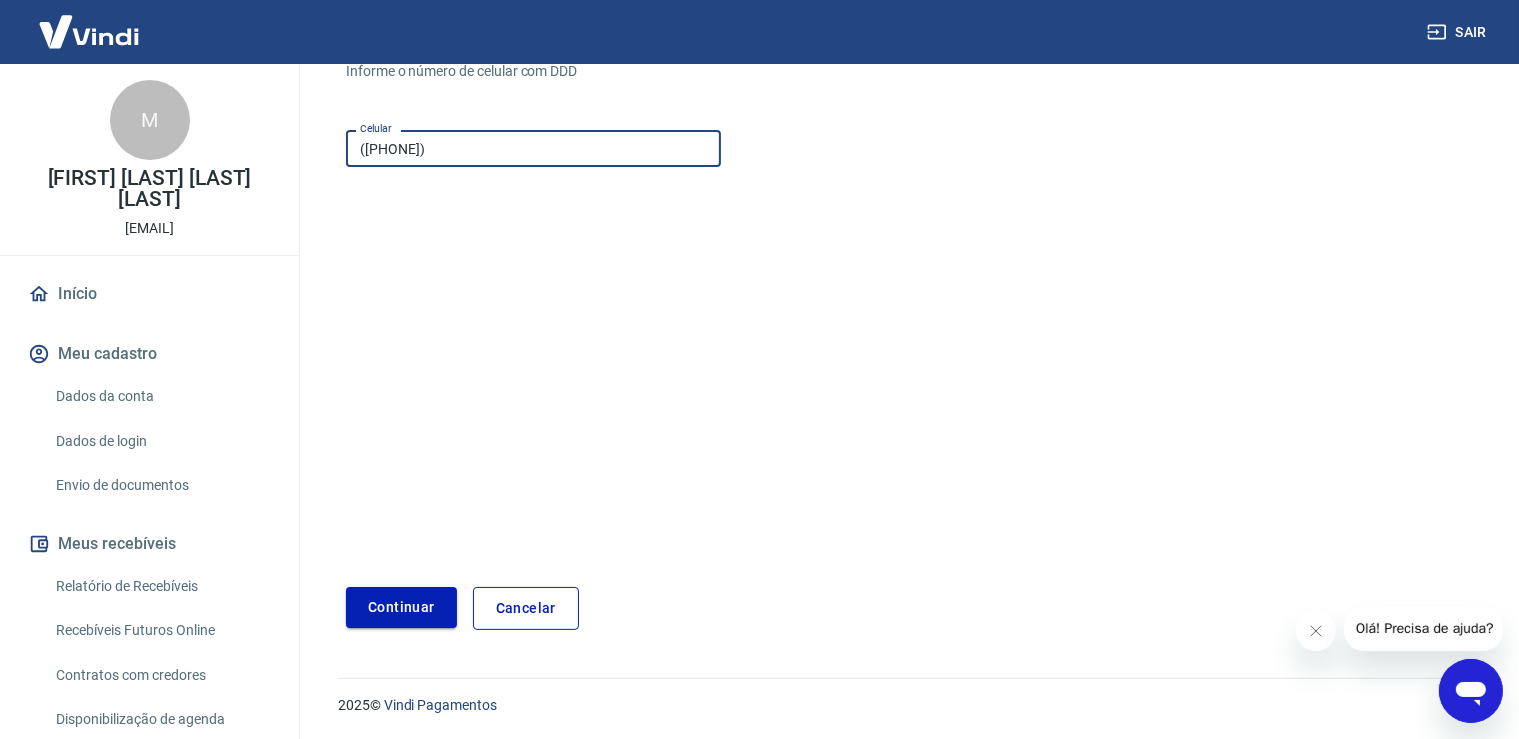 type on "([PHONE])" 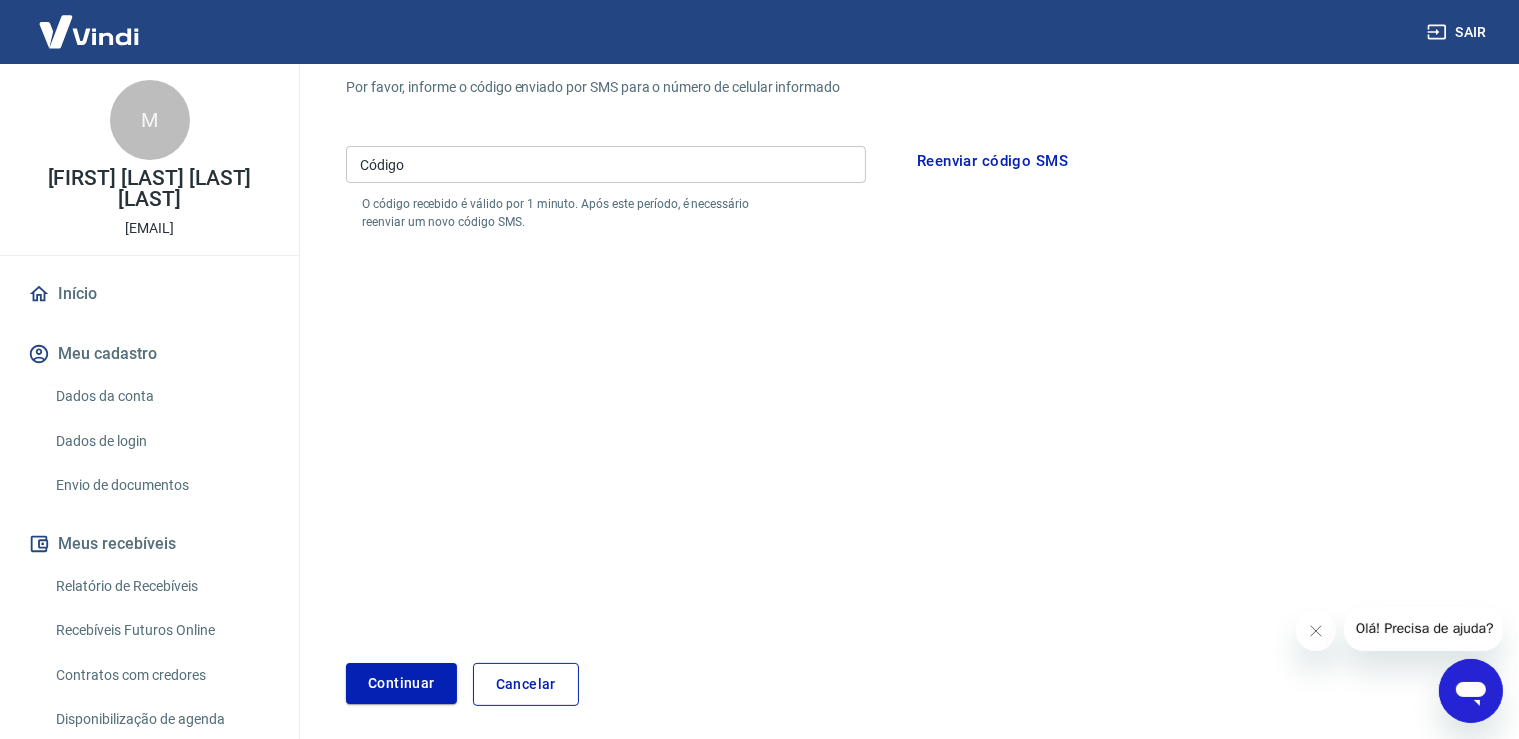 click on "Código" at bounding box center [606, 164] 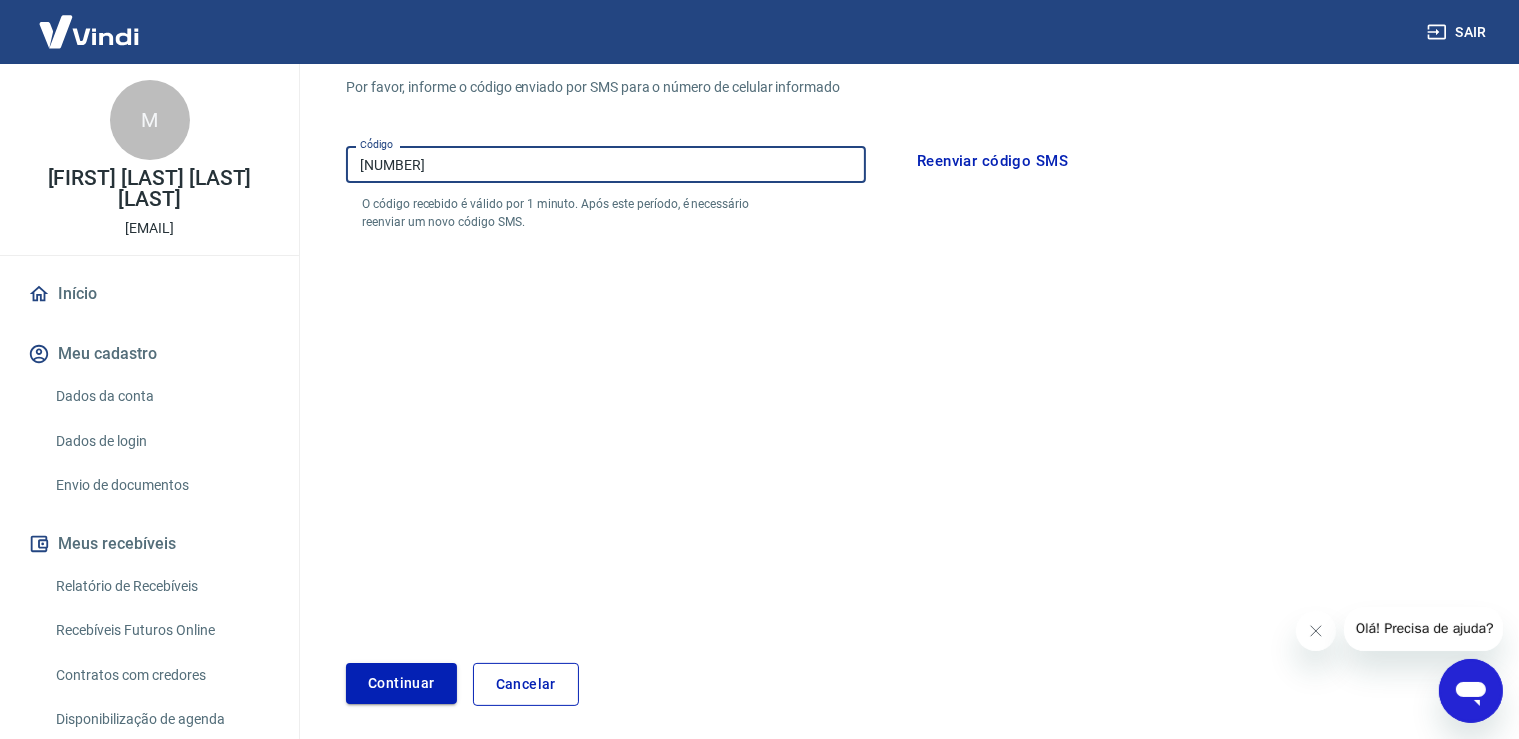 type on "[NUMBER]" 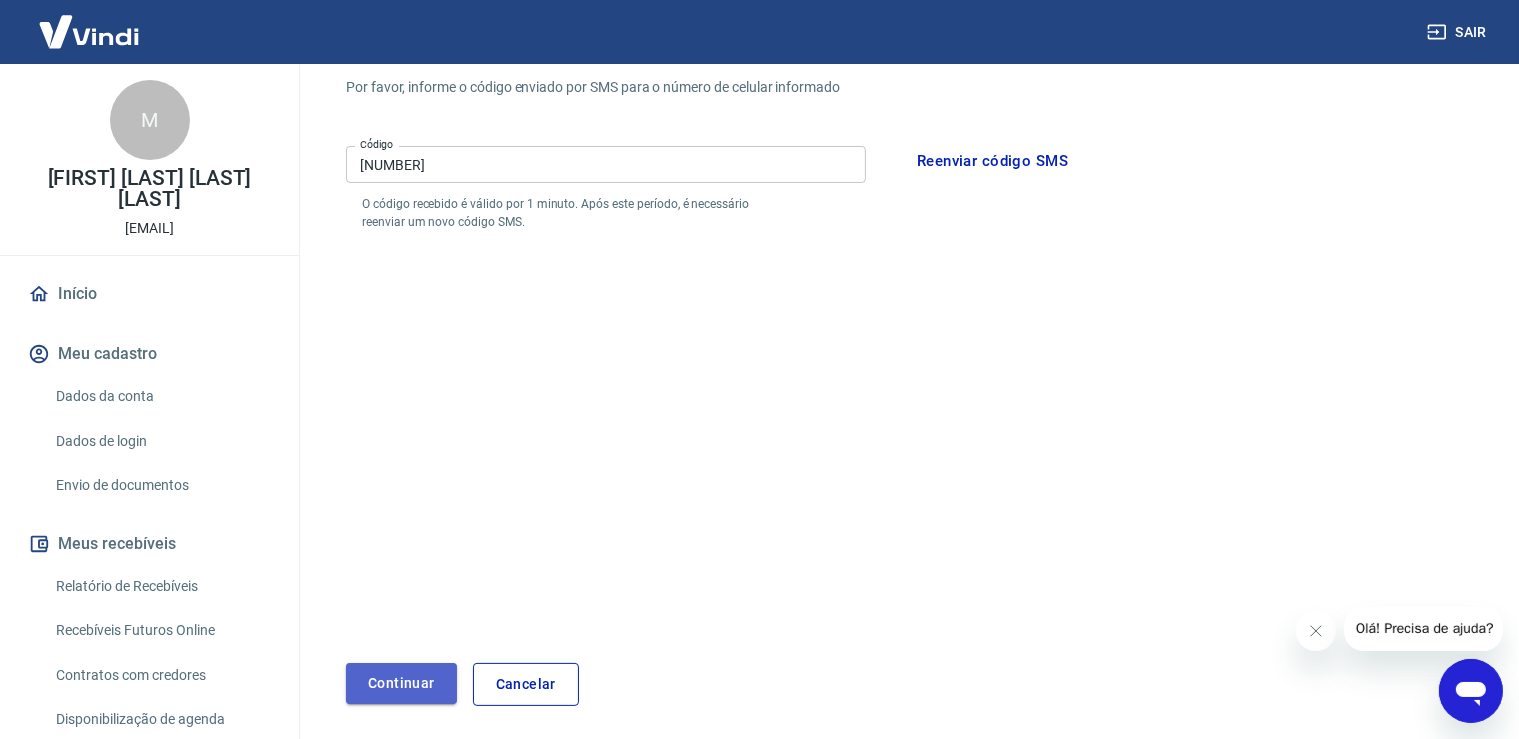 click on "Continuar" at bounding box center (401, 683) 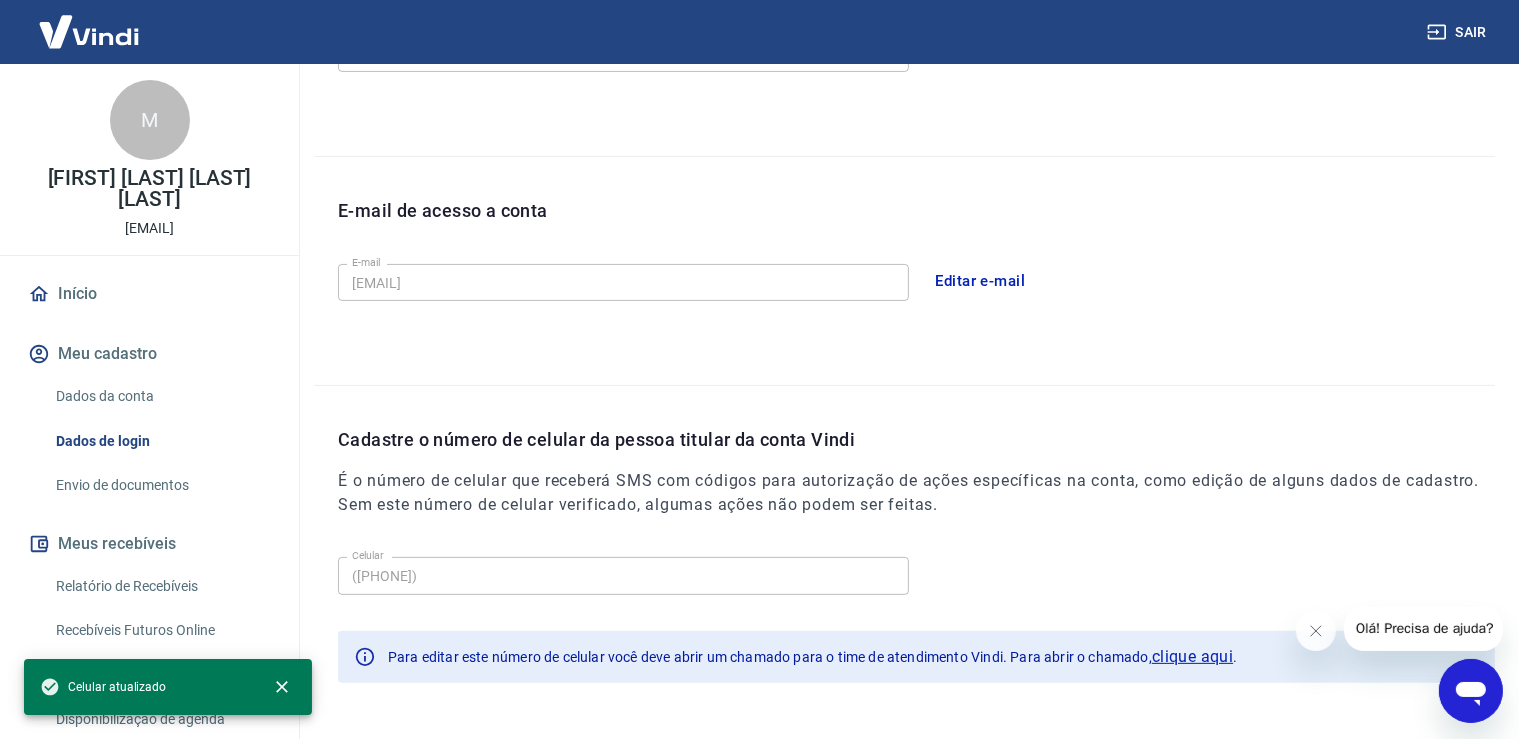 scroll, scrollTop: 524, scrollLeft: 0, axis: vertical 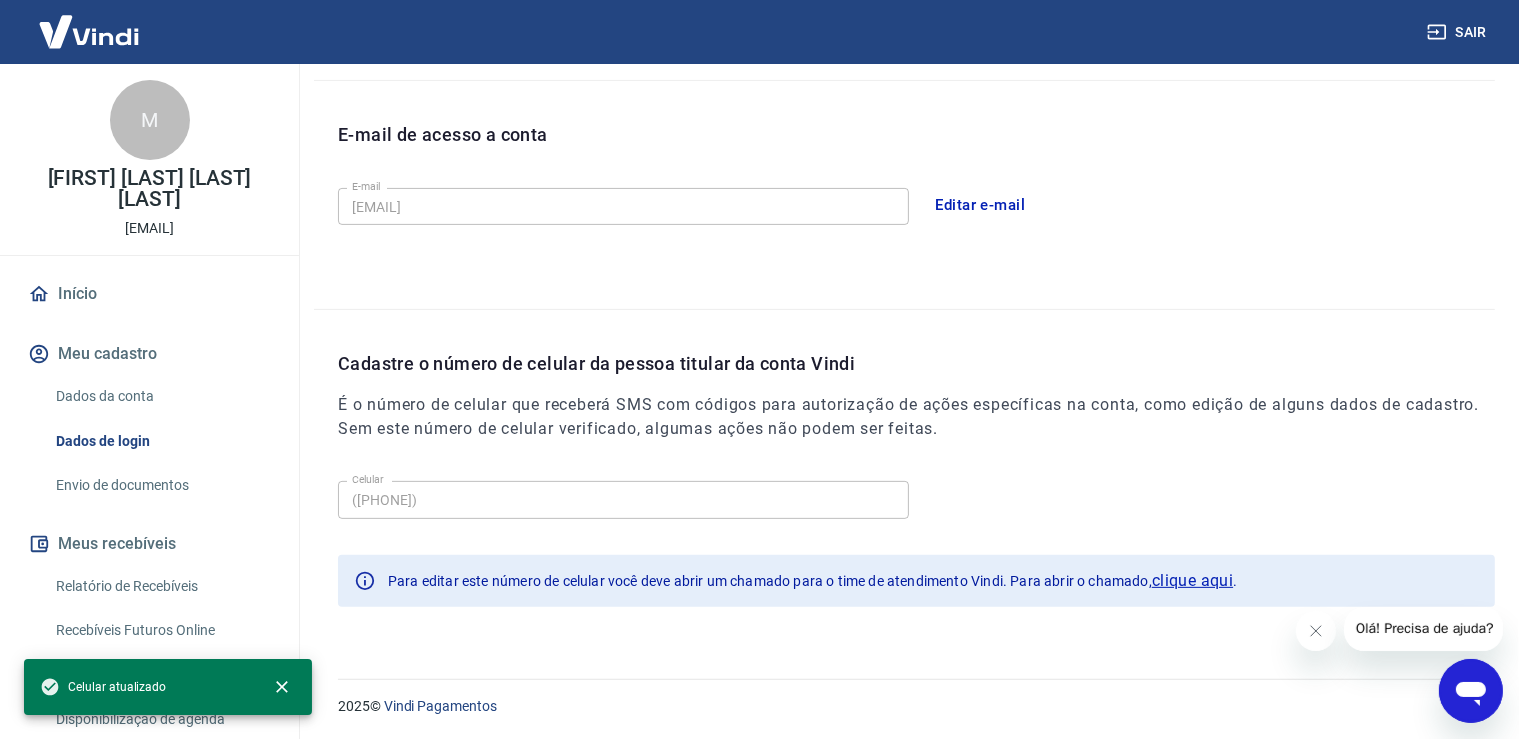 click on "Dados da conta" at bounding box center (161, 396) 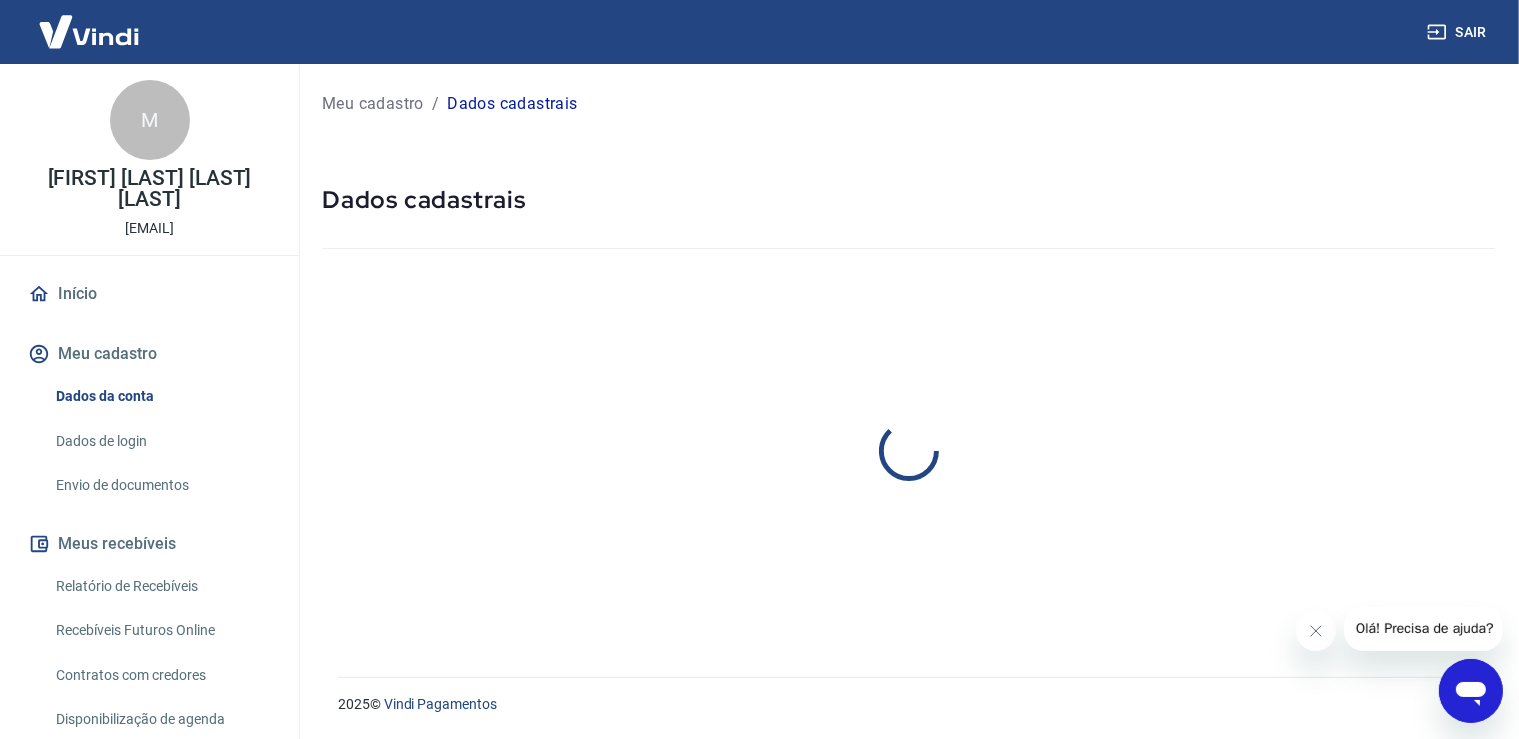 scroll, scrollTop: 0, scrollLeft: 0, axis: both 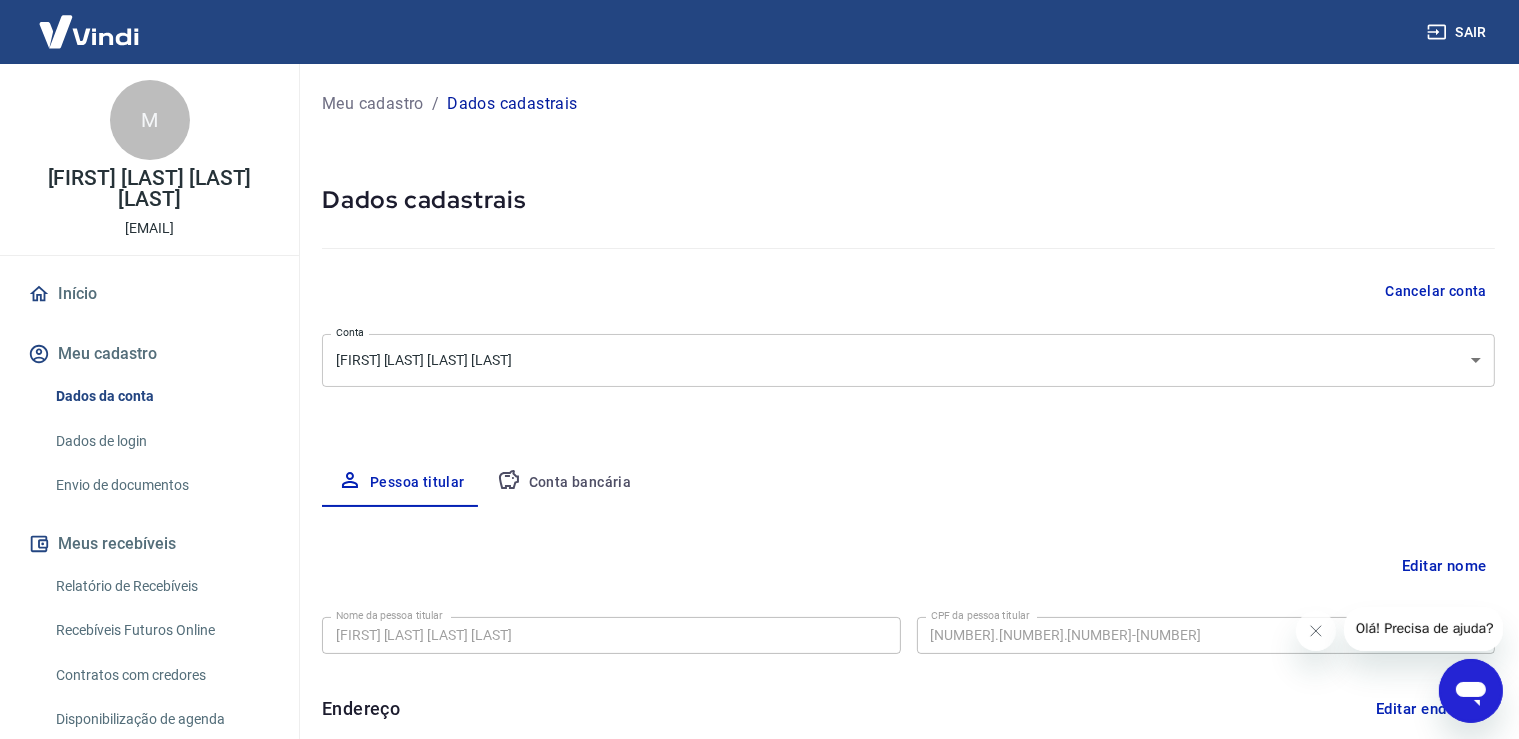 click on "Conta bancária" at bounding box center [564, 483] 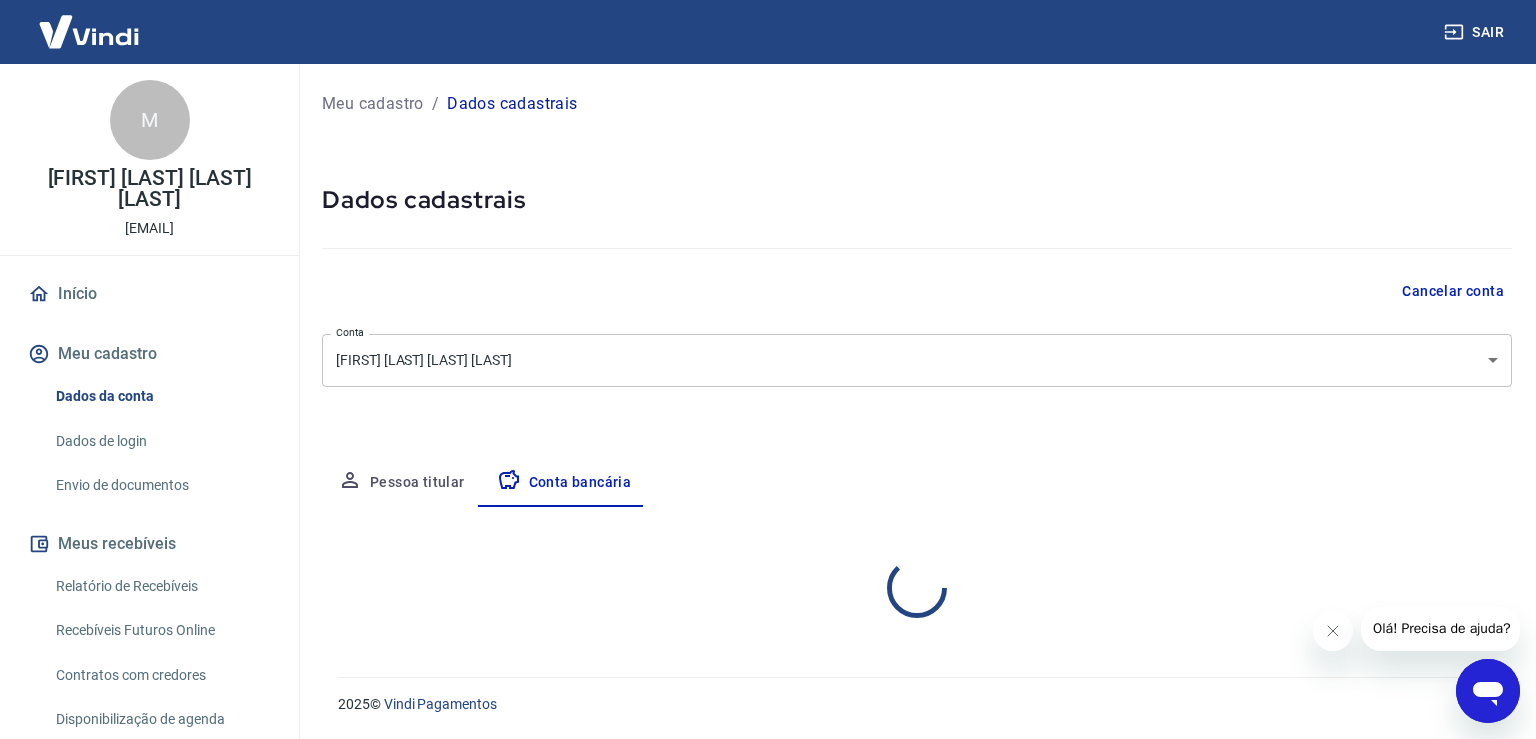 select on "1" 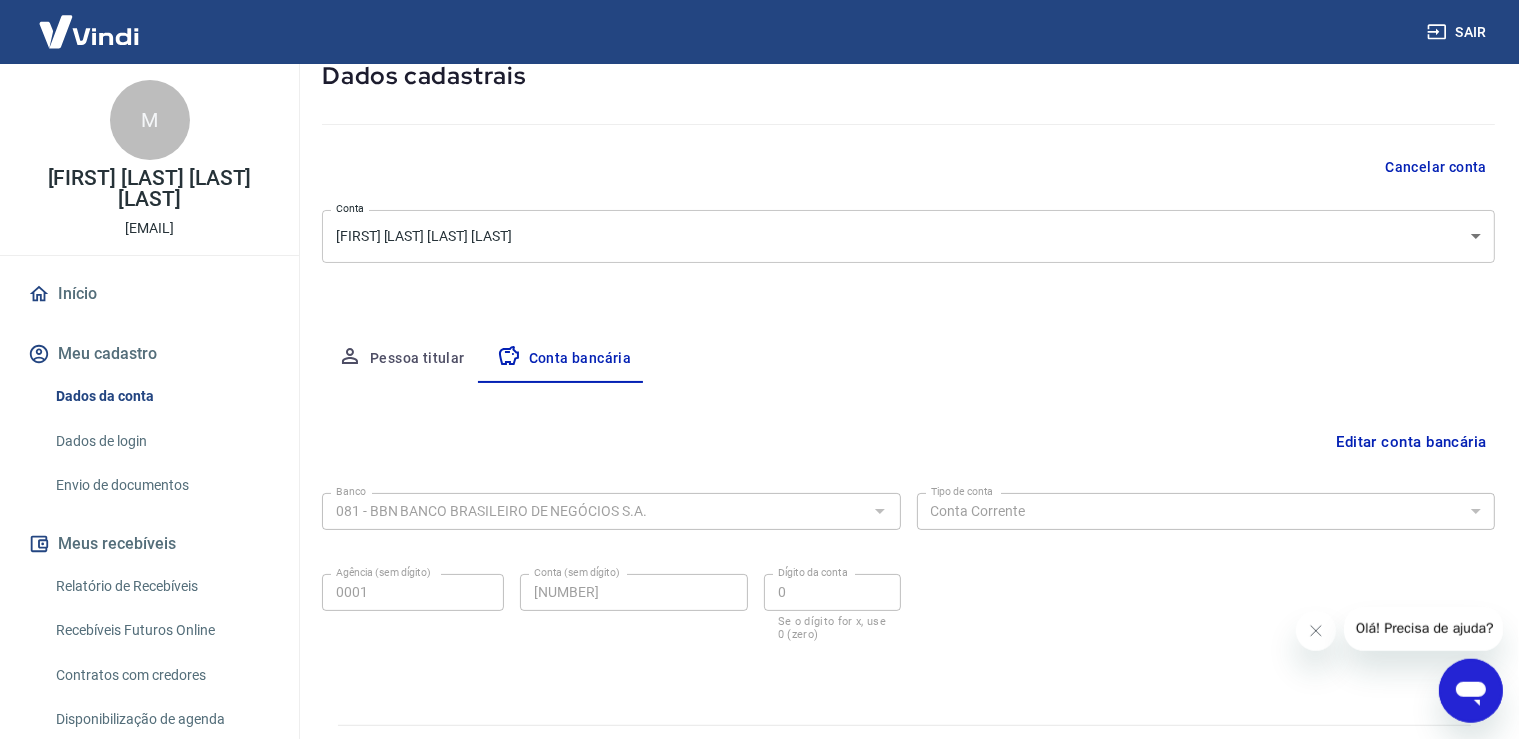 scroll, scrollTop: 171, scrollLeft: 0, axis: vertical 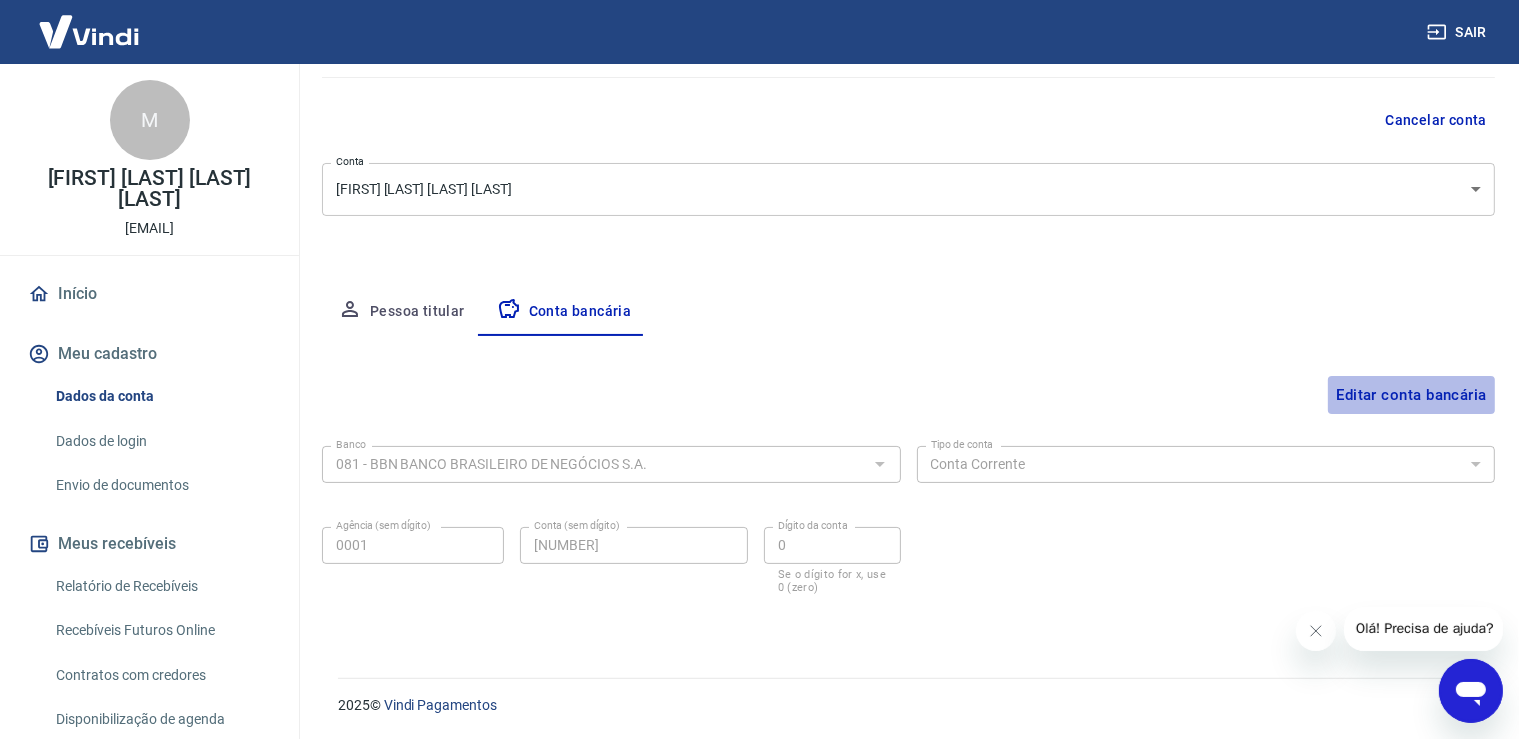 click on "Editar conta bancária" at bounding box center (1411, 395) 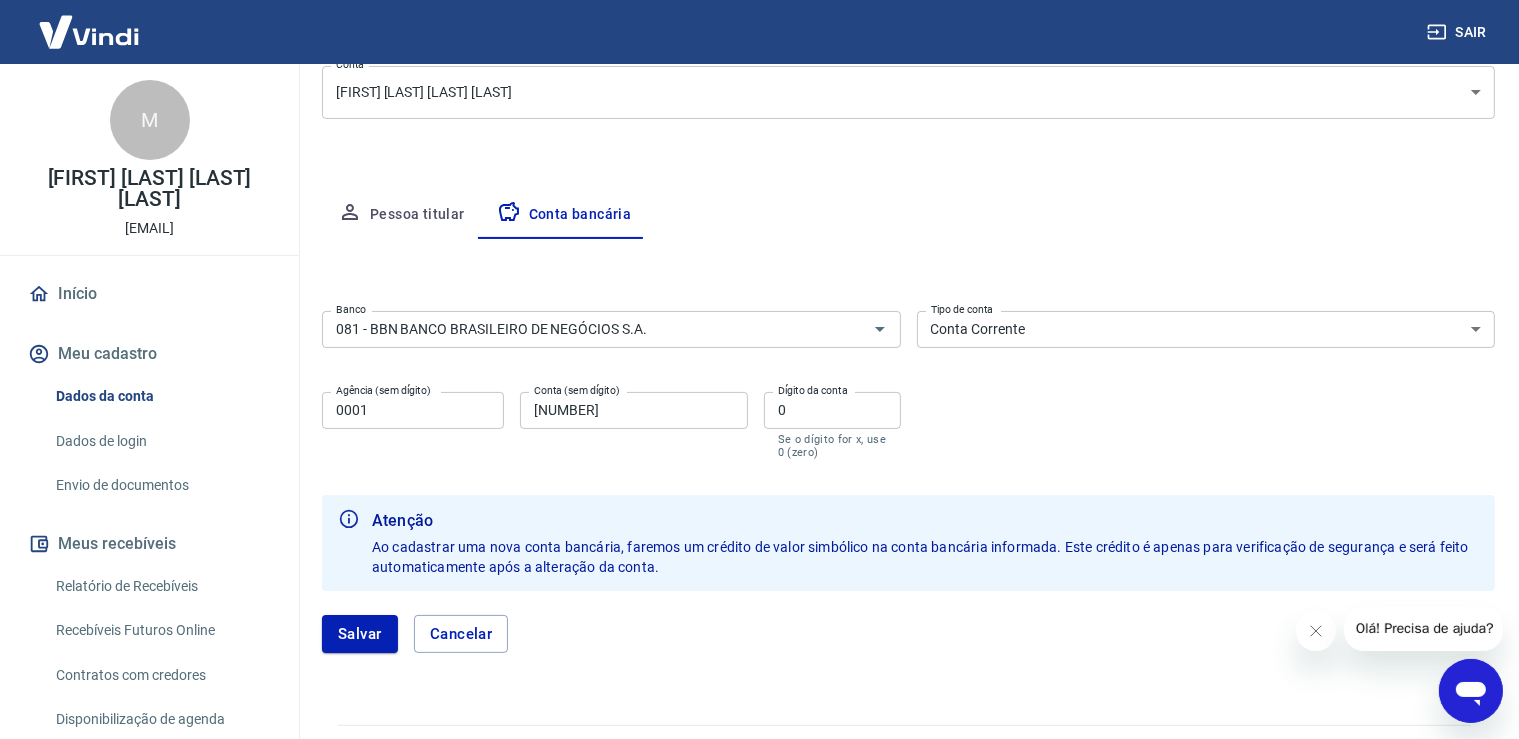 scroll, scrollTop: 315, scrollLeft: 0, axis: vertical 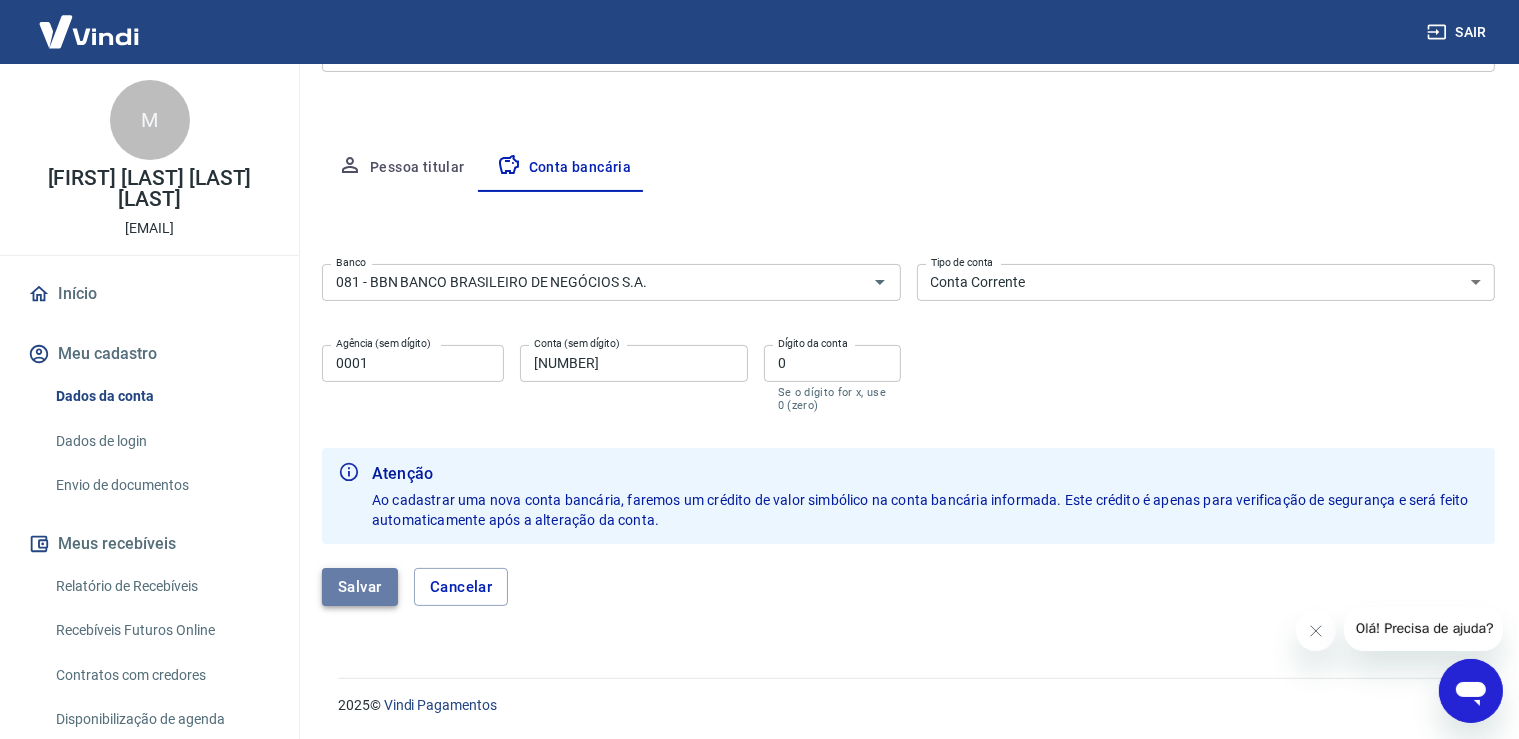click on "Salvar" at bounding box center [360, 587] 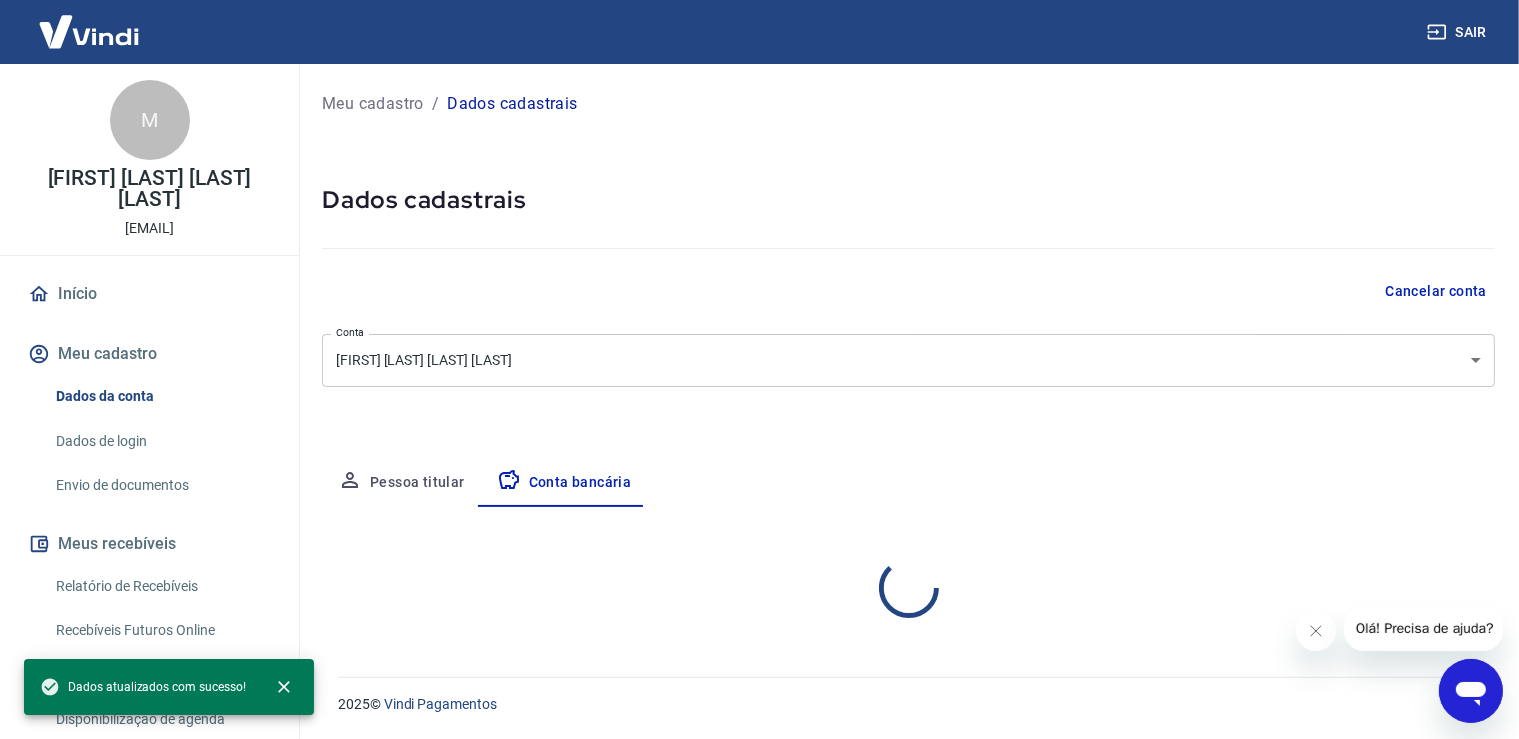 scroll, scrollTop: 0, scrollLeft: 0, axis: both 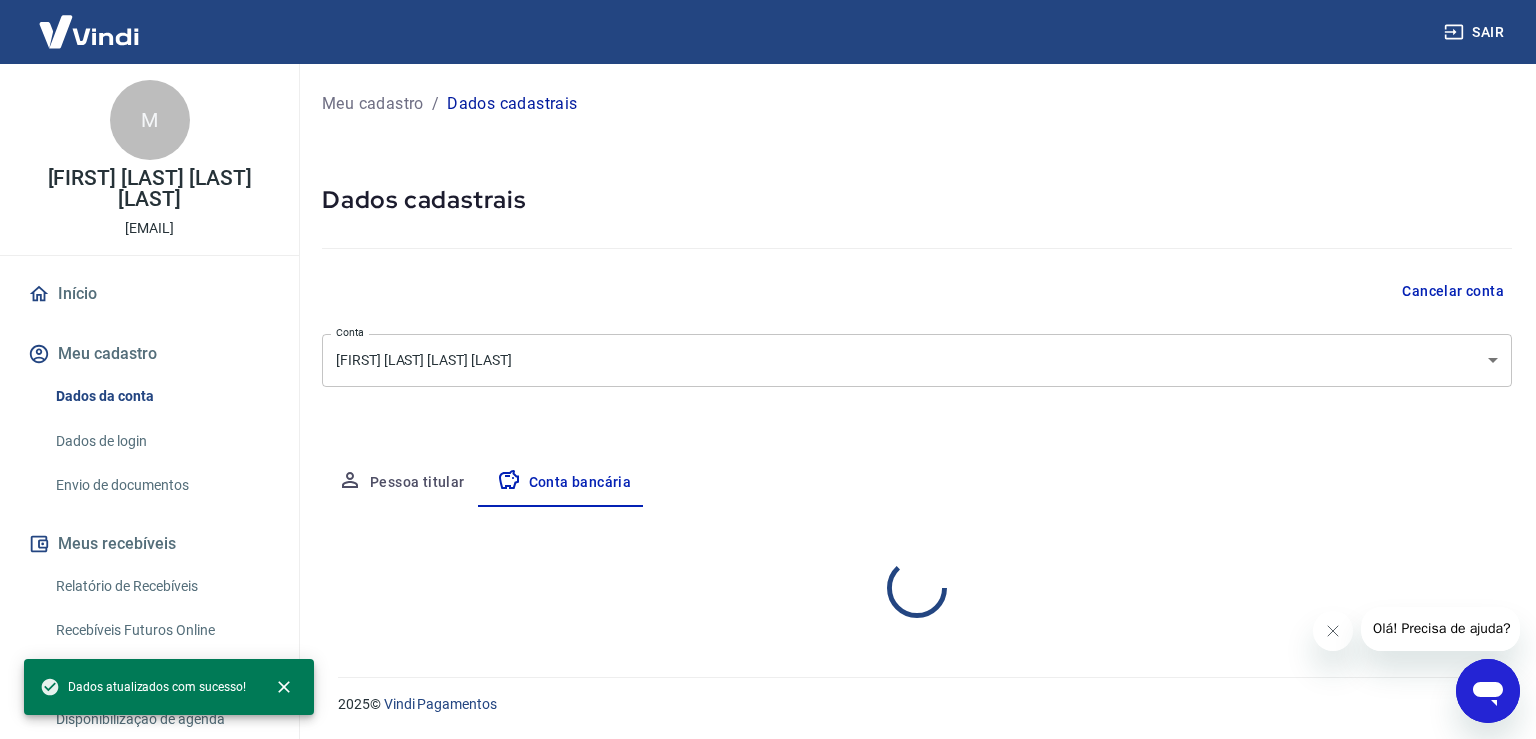 select on "1" 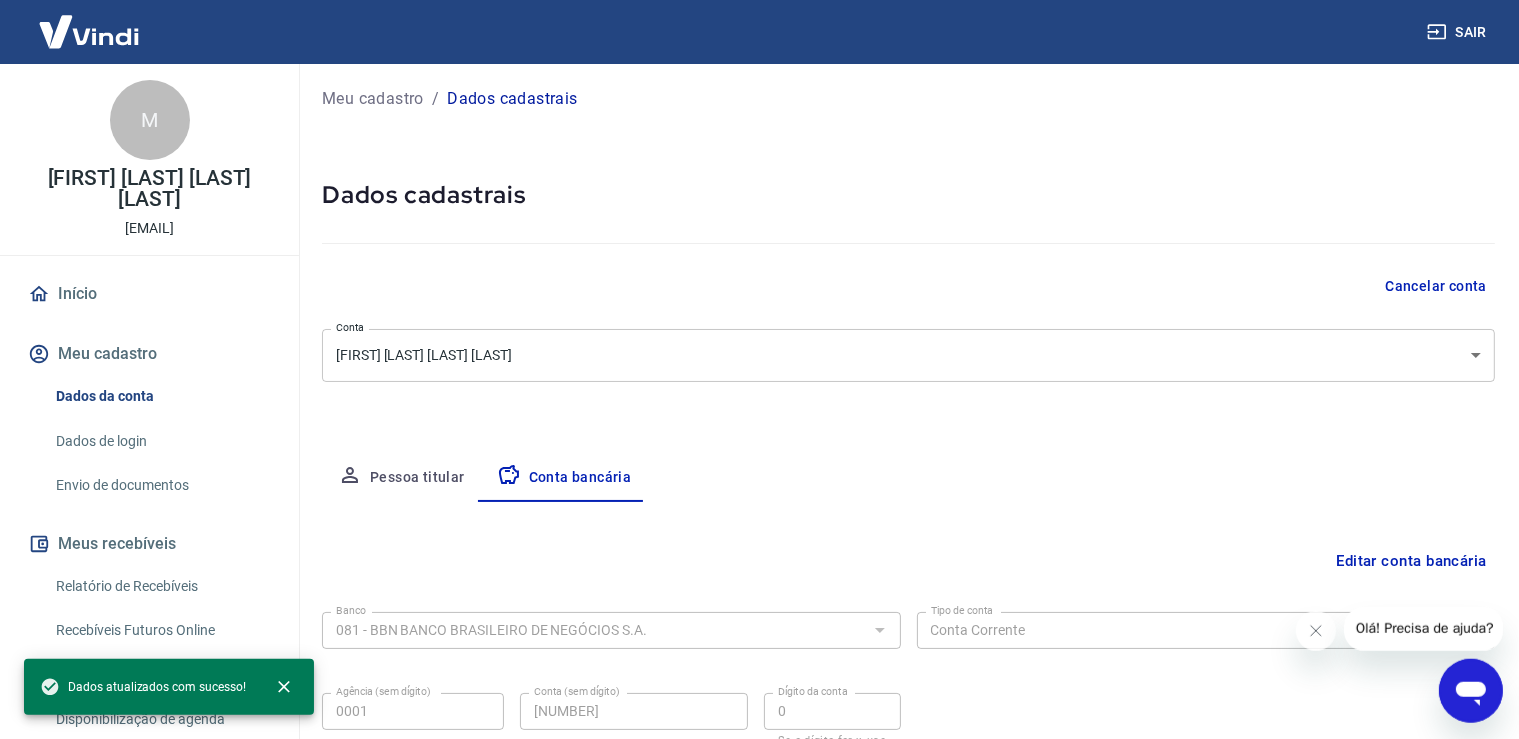 scroll, scrollTop: 171, scrollLeft: 0, axis: vertical 